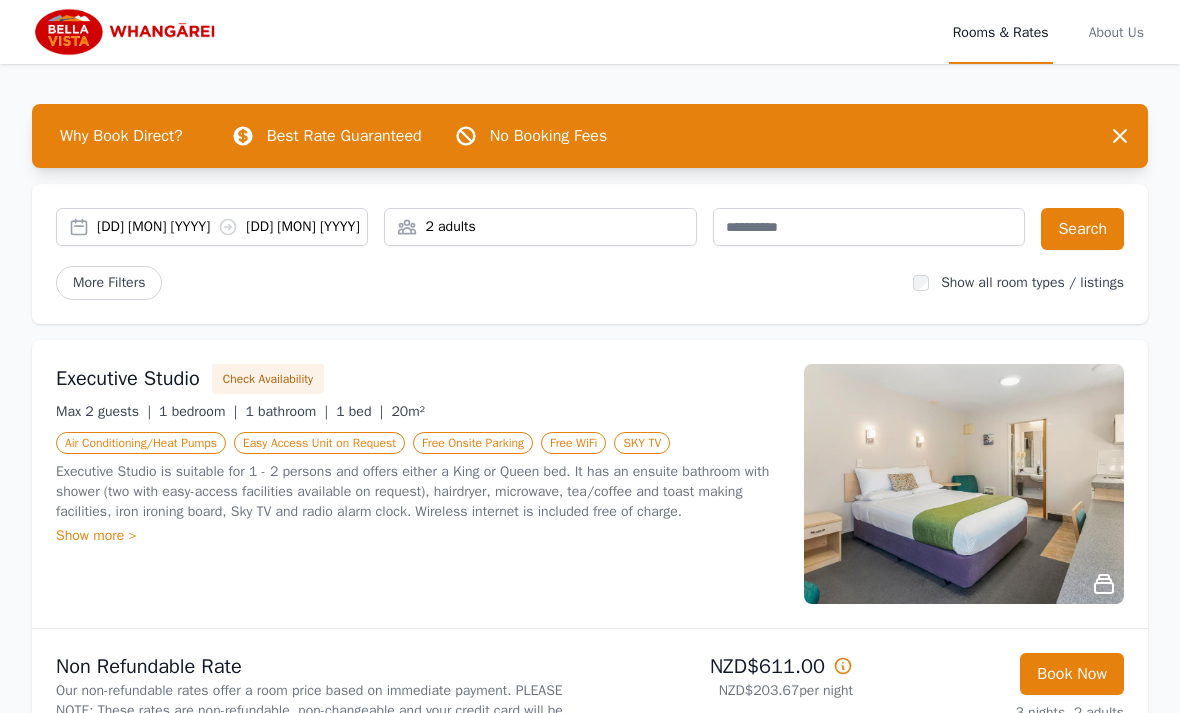 scroll, scrollTop: 0, scrollLeft: 0, axis: both 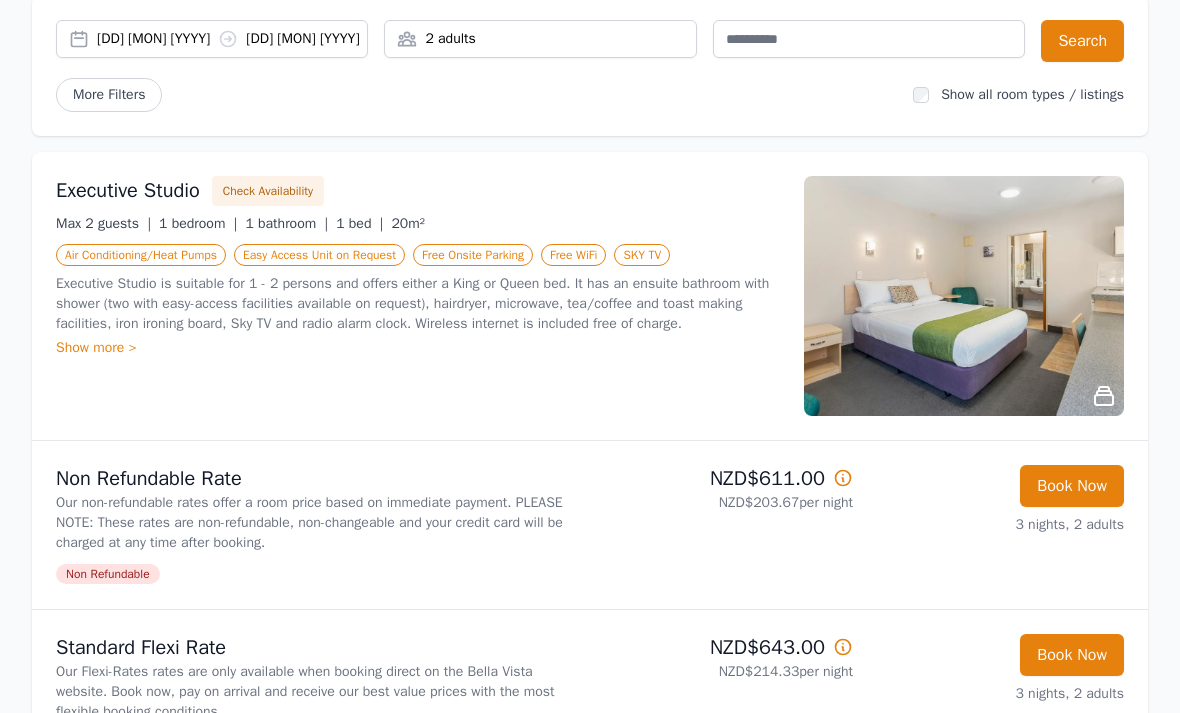 click at bounding box center (843, 478) 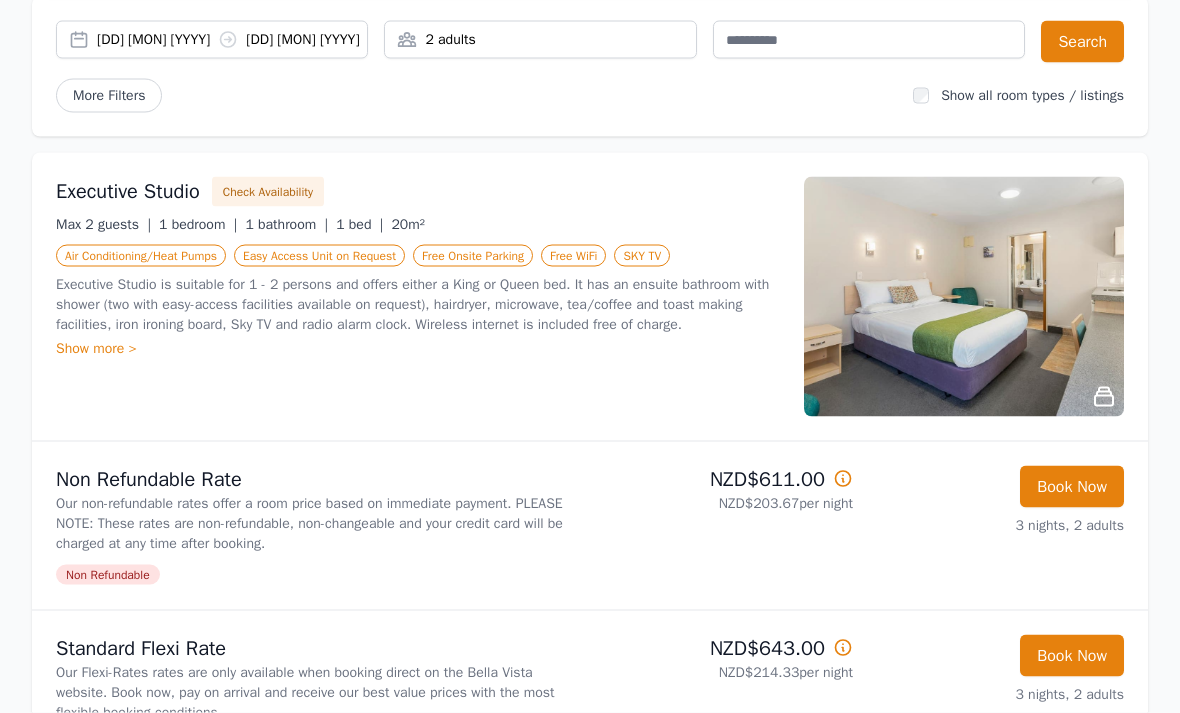 scroll, scrollTop: 188, scrollLeft: 0, axis: vertical 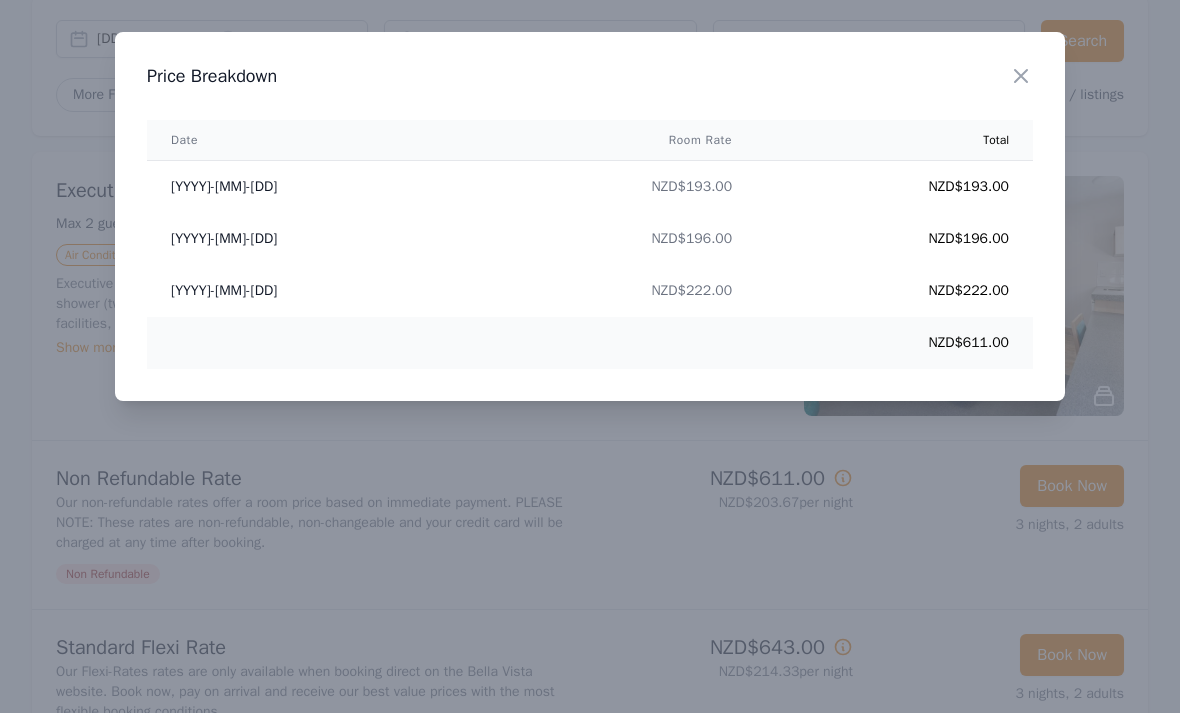 click at bounding box center (590, 356) 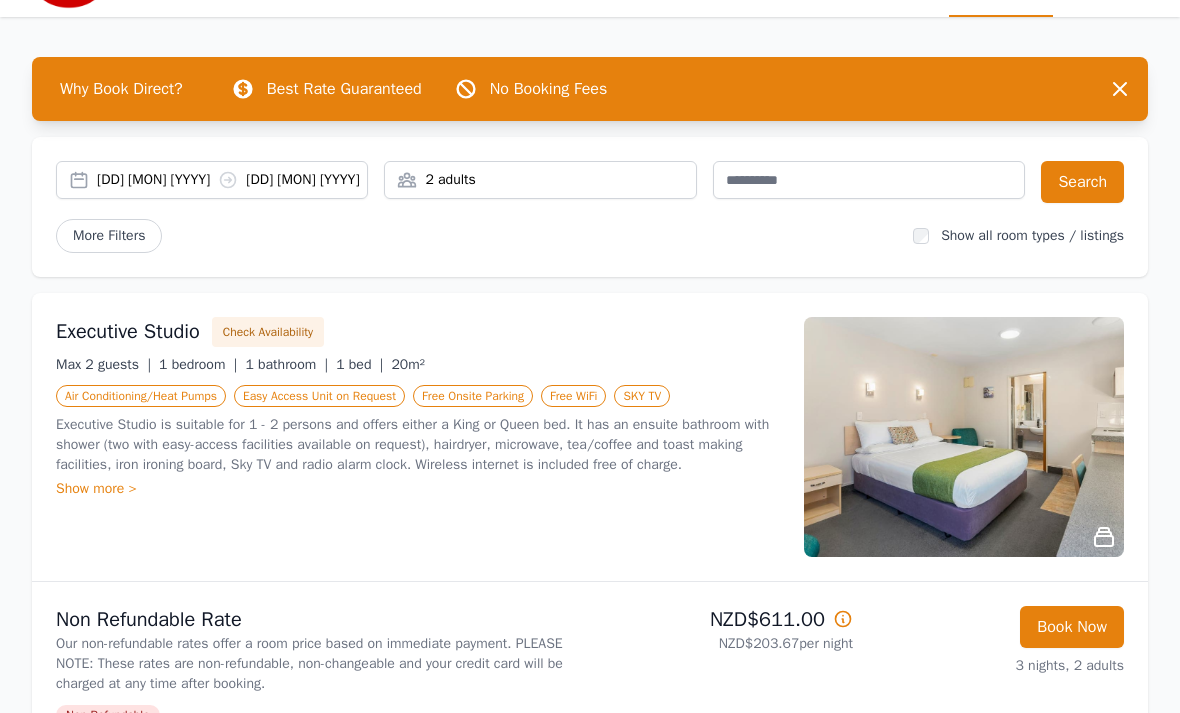 scroll, scrollTop: 0, scrollLeft: 0, axis: both 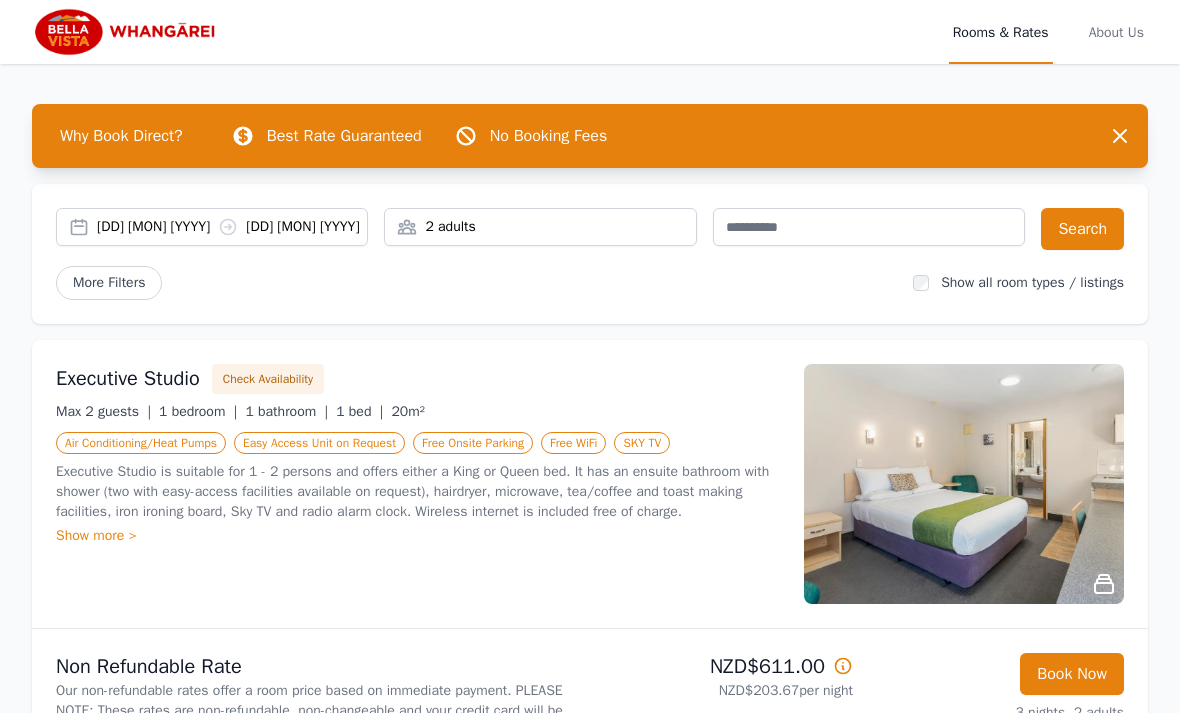 click on "Rooms & Rates" at bounding box center [1001, 32] 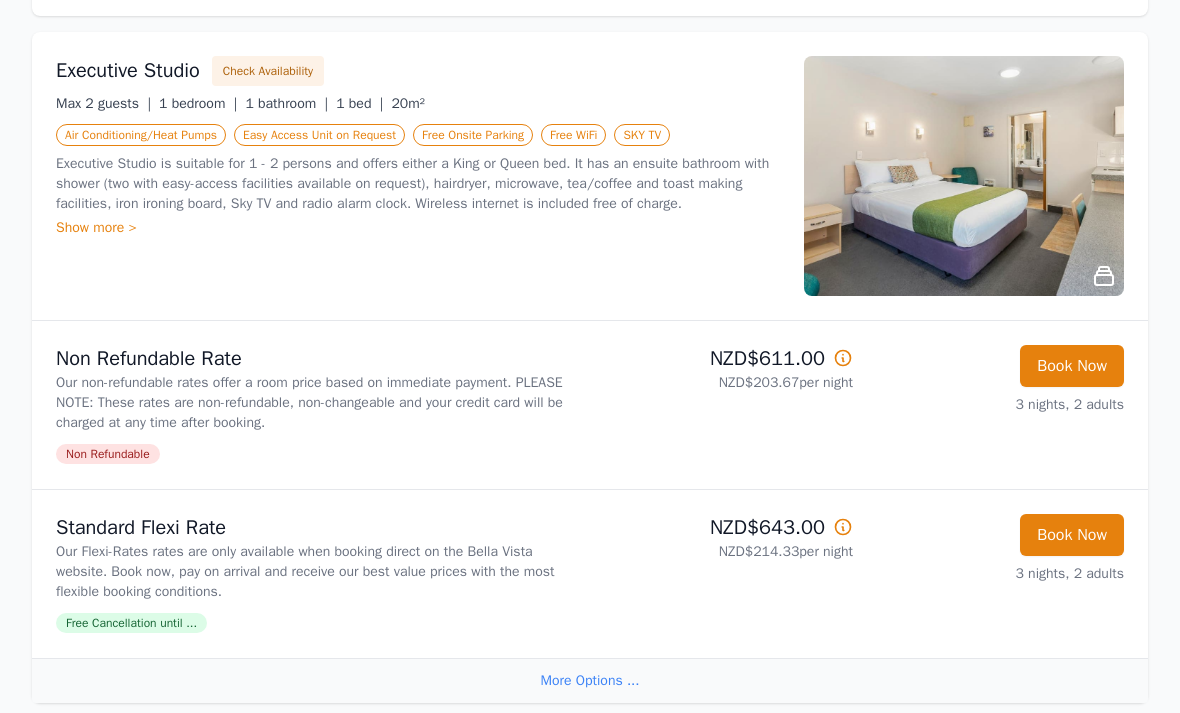 scroll, scrollTop: 308, scrollLeft: 0, axis: vertical 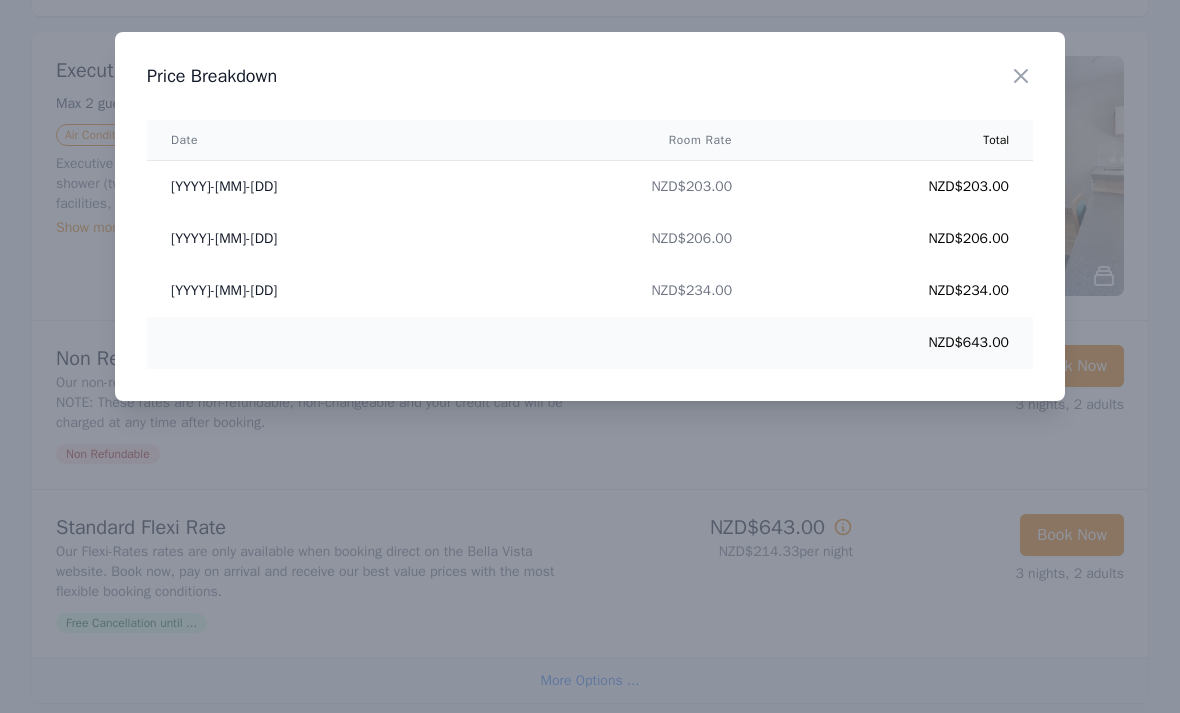 click at bounding box center (590, 356) 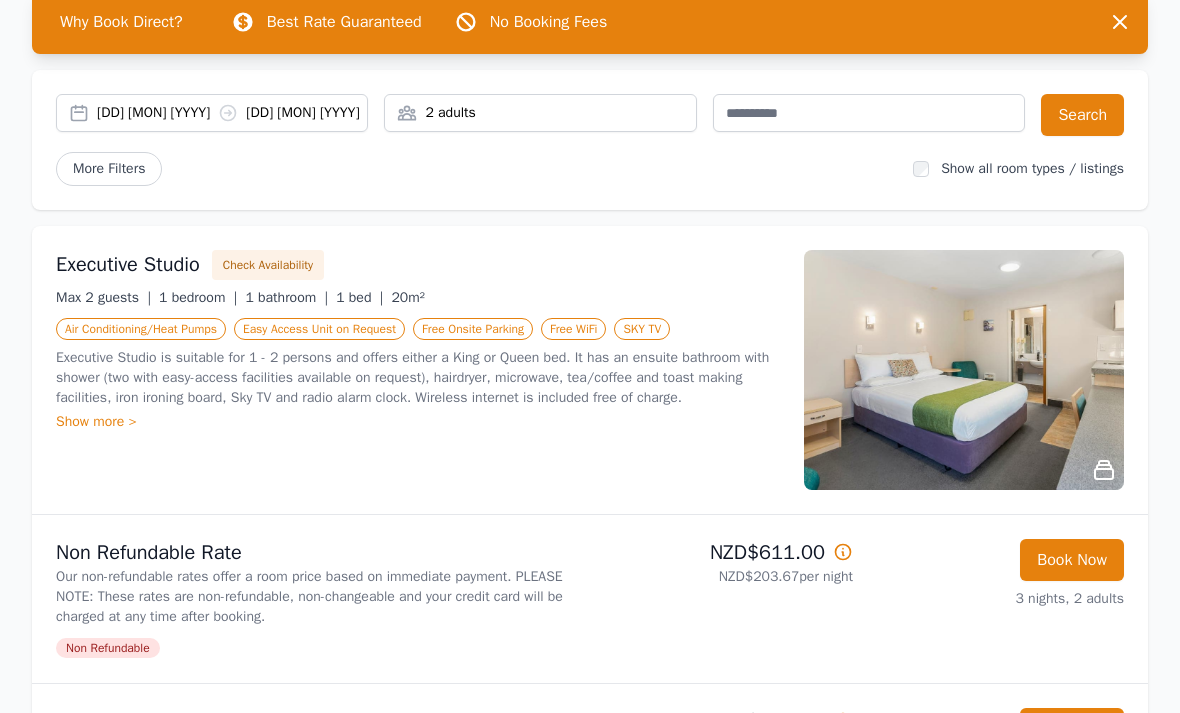 scroll, scrollTop: 0, scrollLeft: 0, axis: both 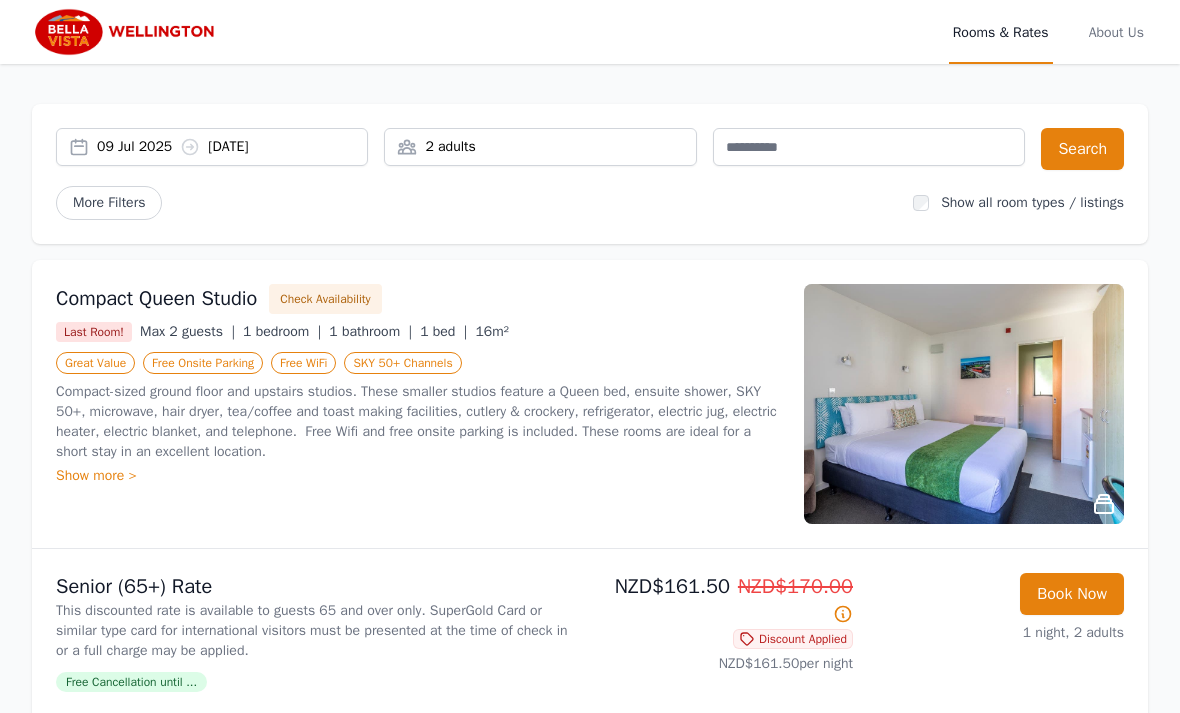 click on "09 Jul 2025 10 Jul 2025" at bounding box center (232, 147) 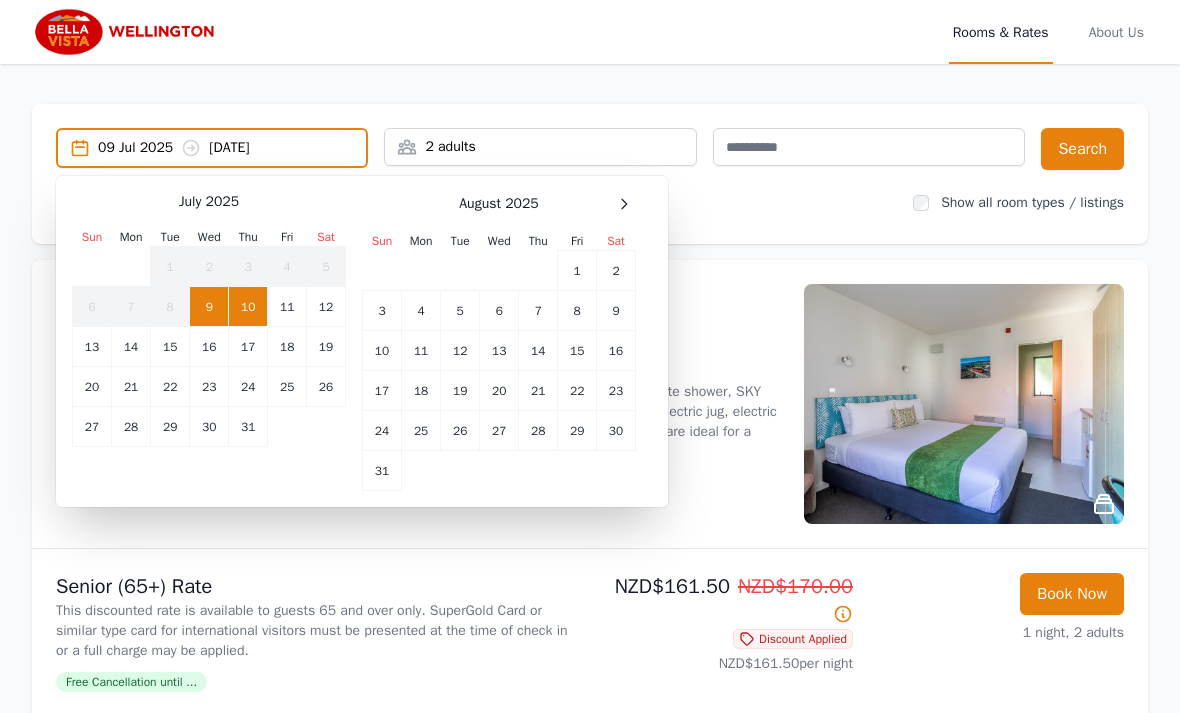 click at bounding box center (624, 204) 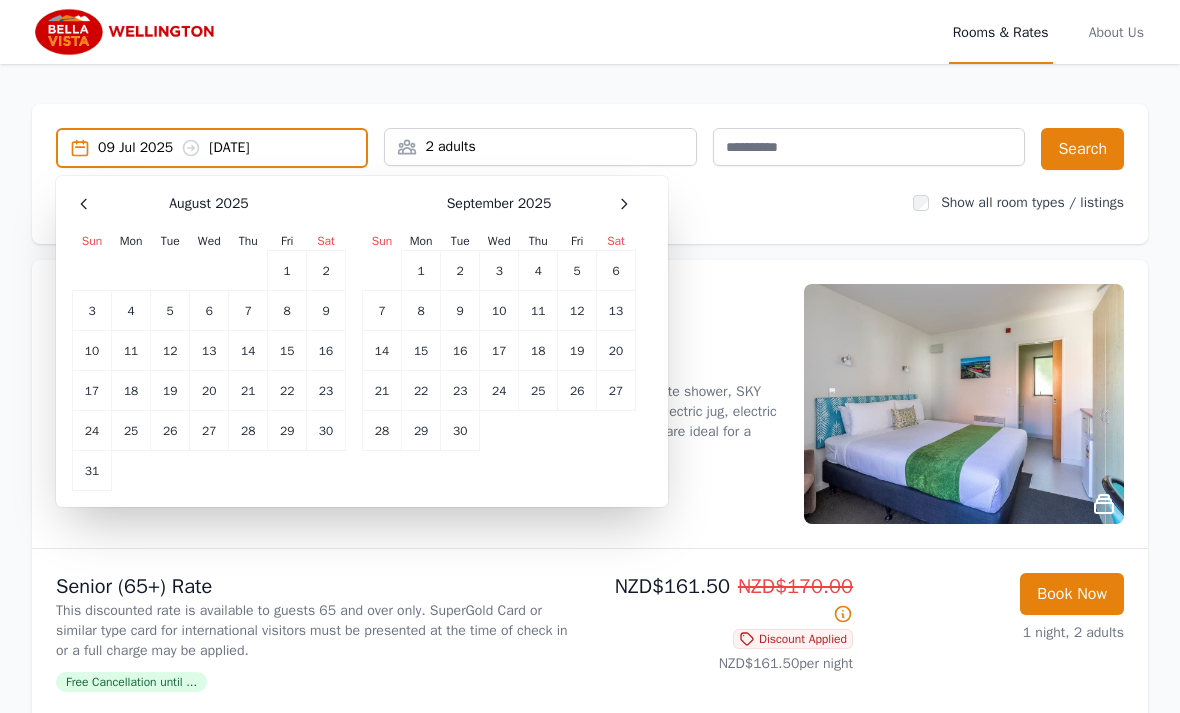 click at bounding box center [84, 204] 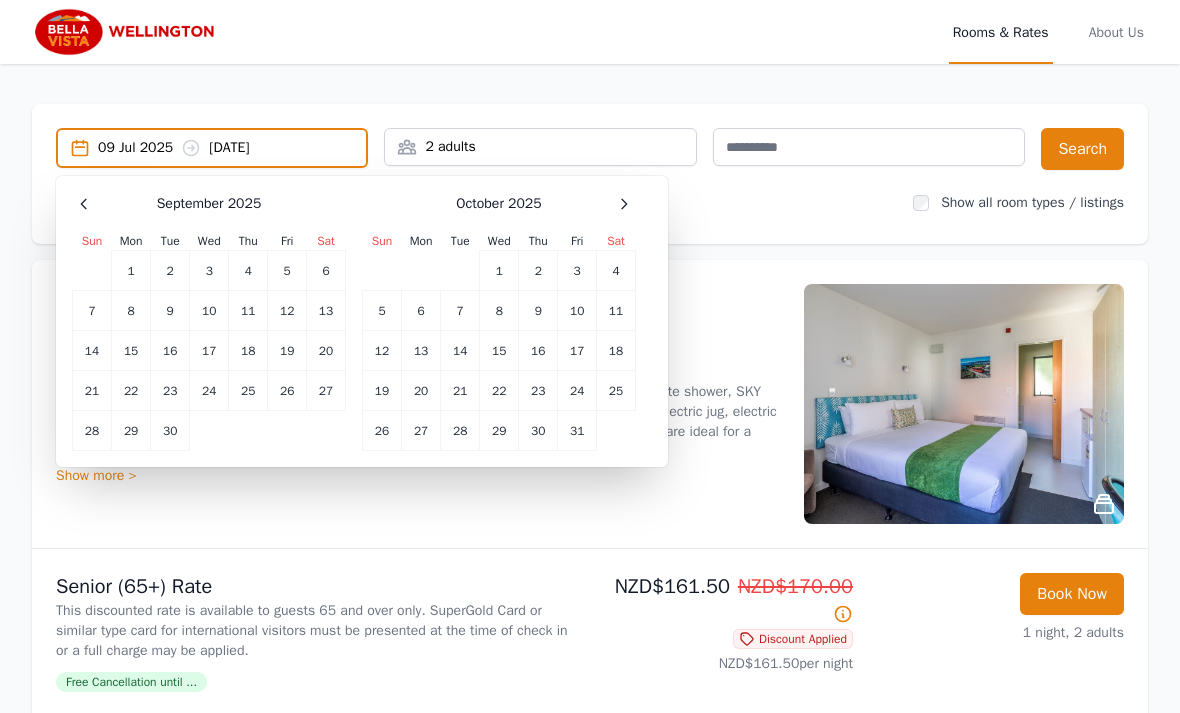 click on "13" at bounding box center [131, 271] 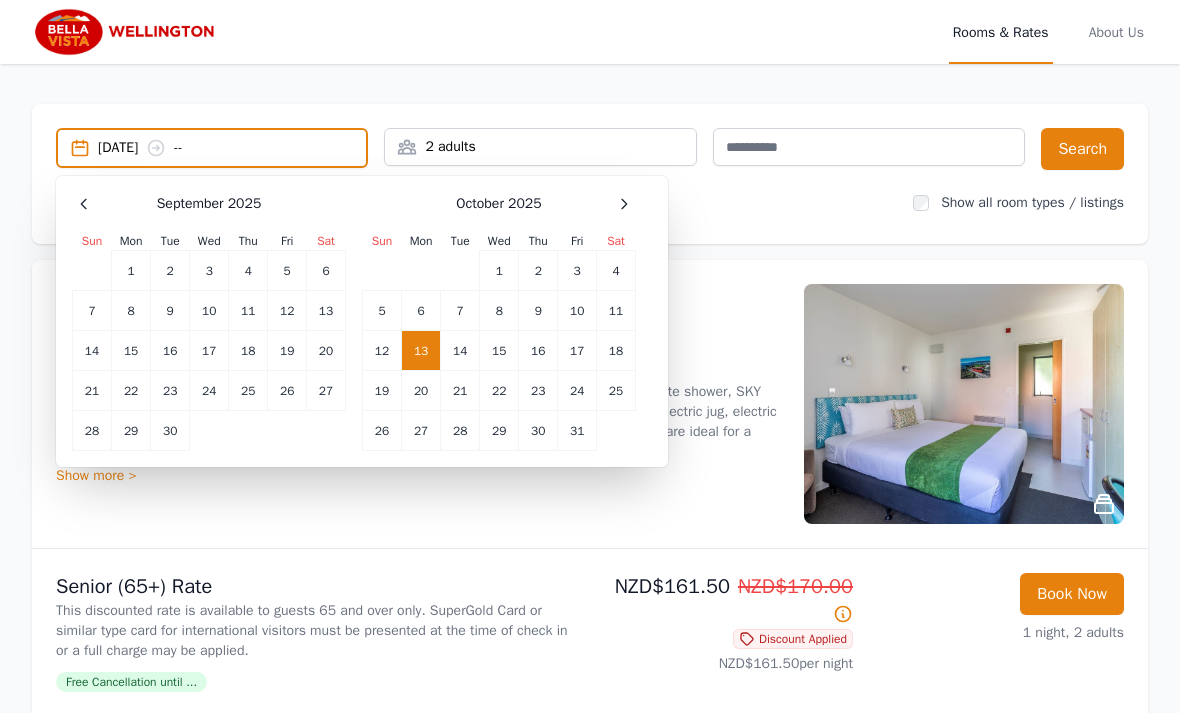 click on "13 Oct 2025 --" at bounding box center [232, 148] 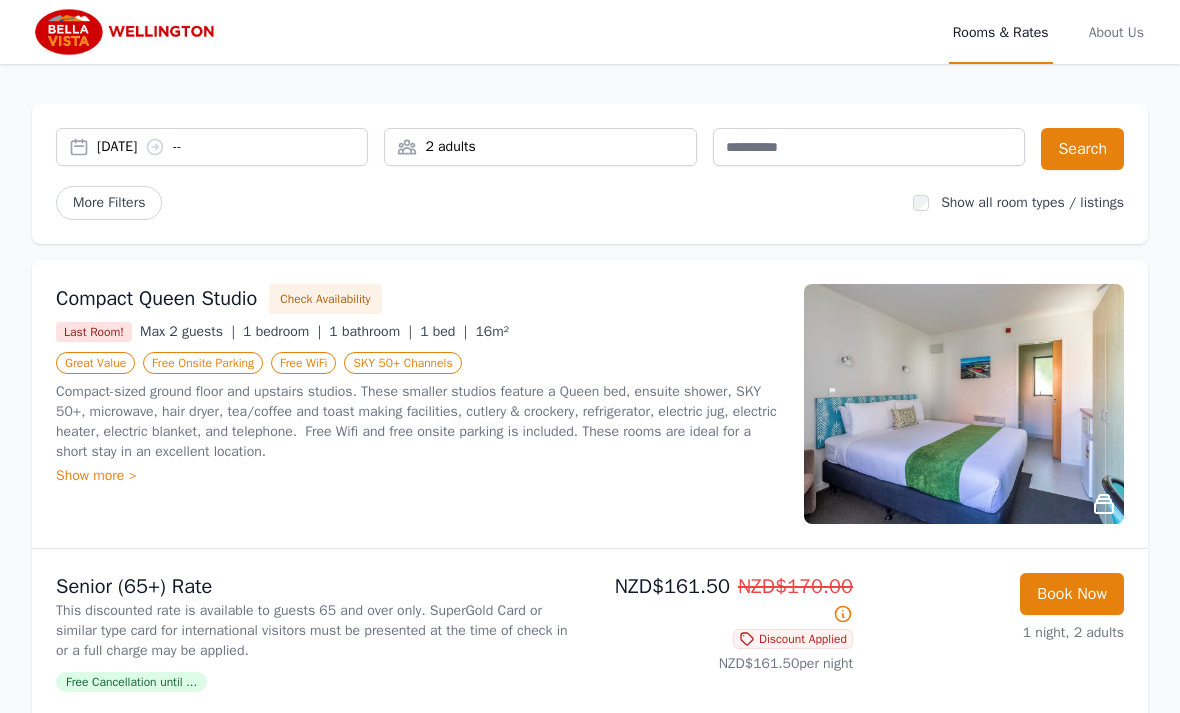 click on "Book Now" at bounding box center [1072, 594] 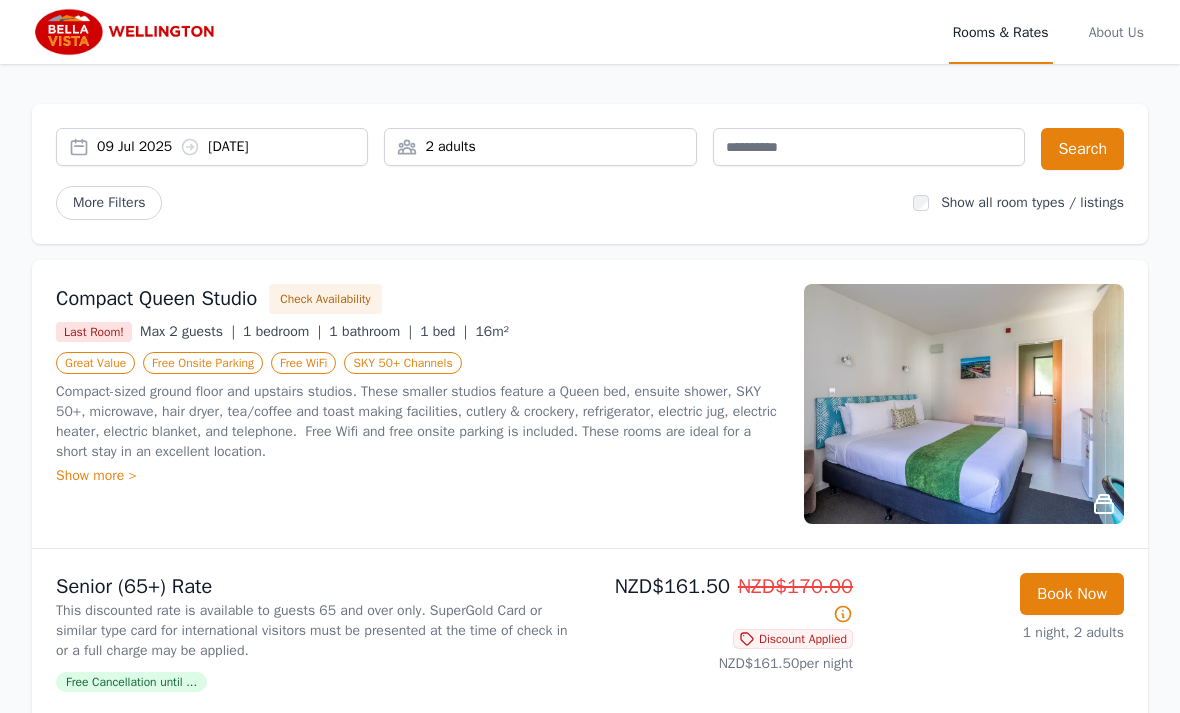 click on "09 Jul 2025 10 Jul 2025" at bounding box center [212, 147] 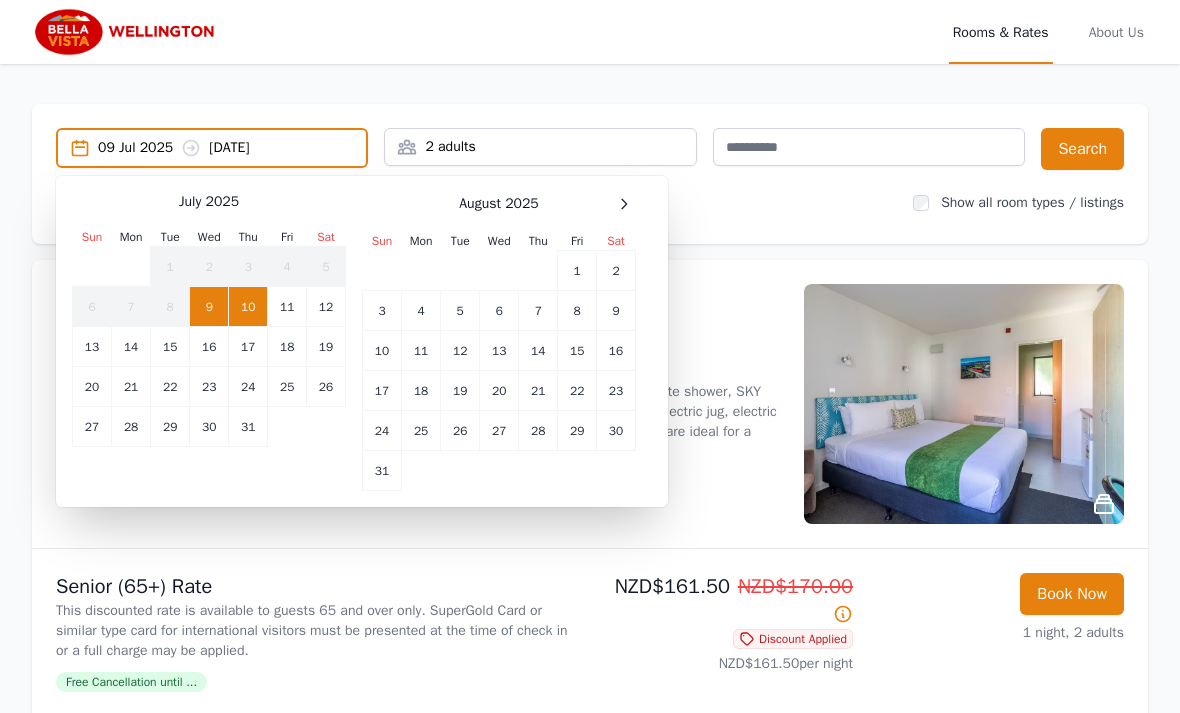 click at bounding box center (624, 204) 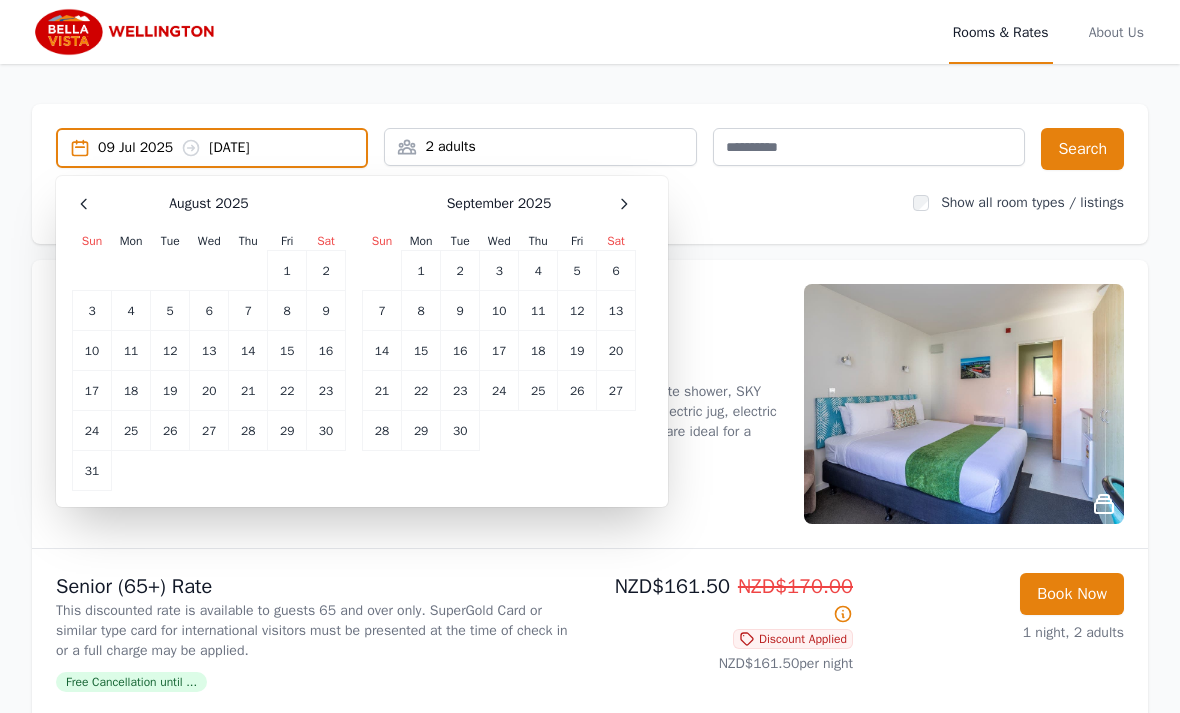 click at bounding box center [84, 204] 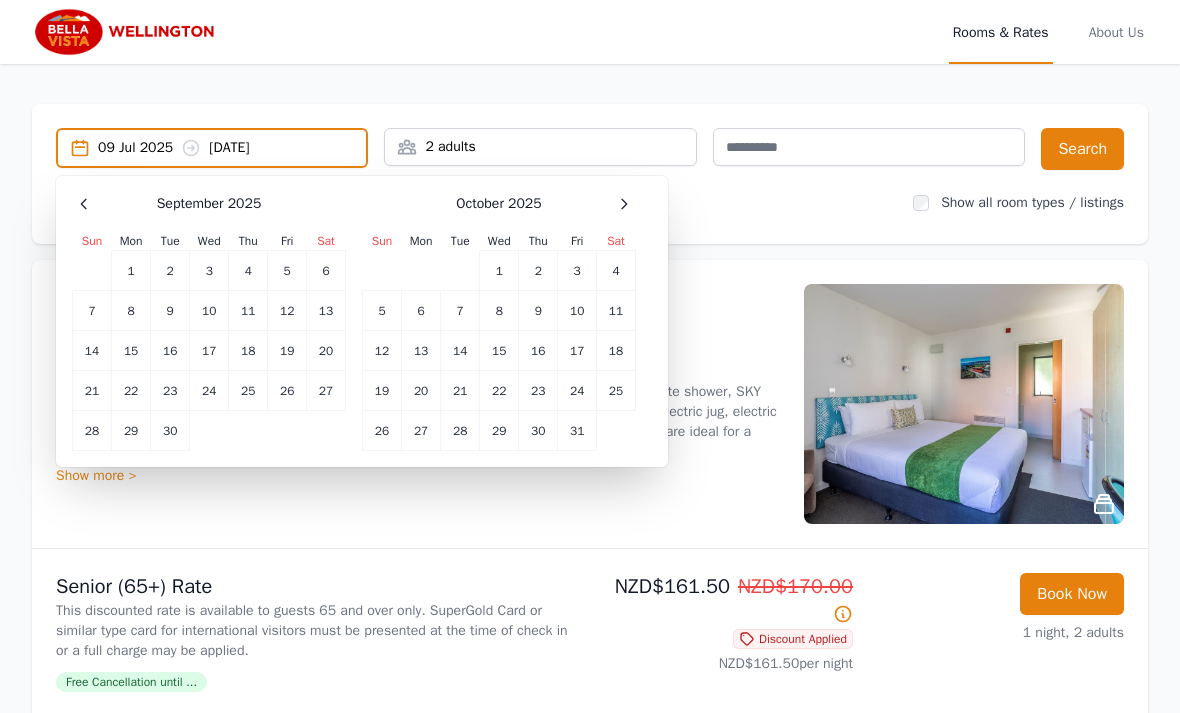click on "13" at bounding box center (131, 271) 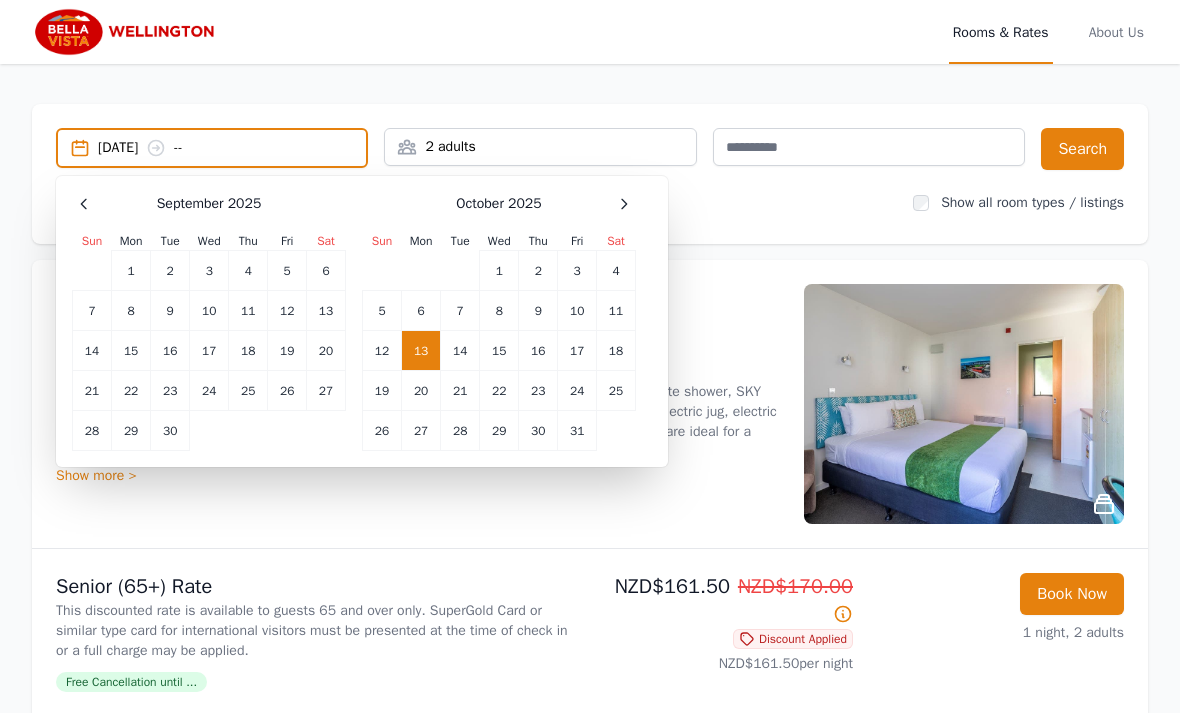 click on "13 Oct 2025 --" at bounding box center (232, 148) 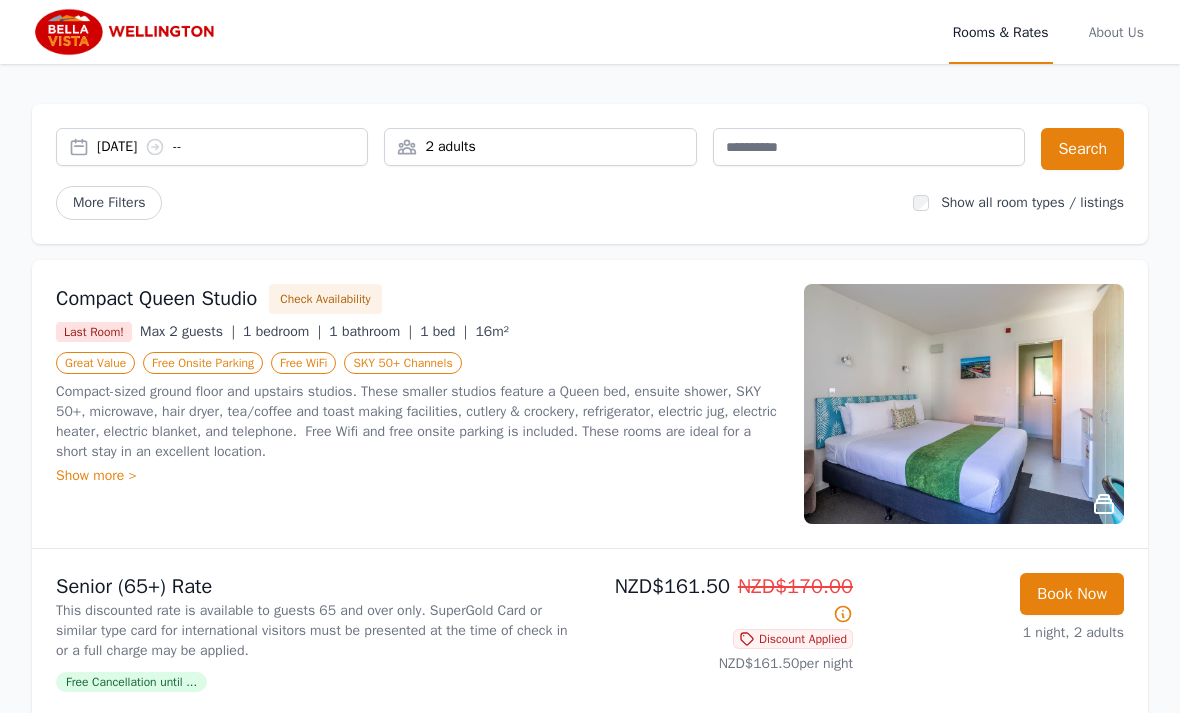 click on "13 Oct 2025 --" at bounding box center (232, 147) 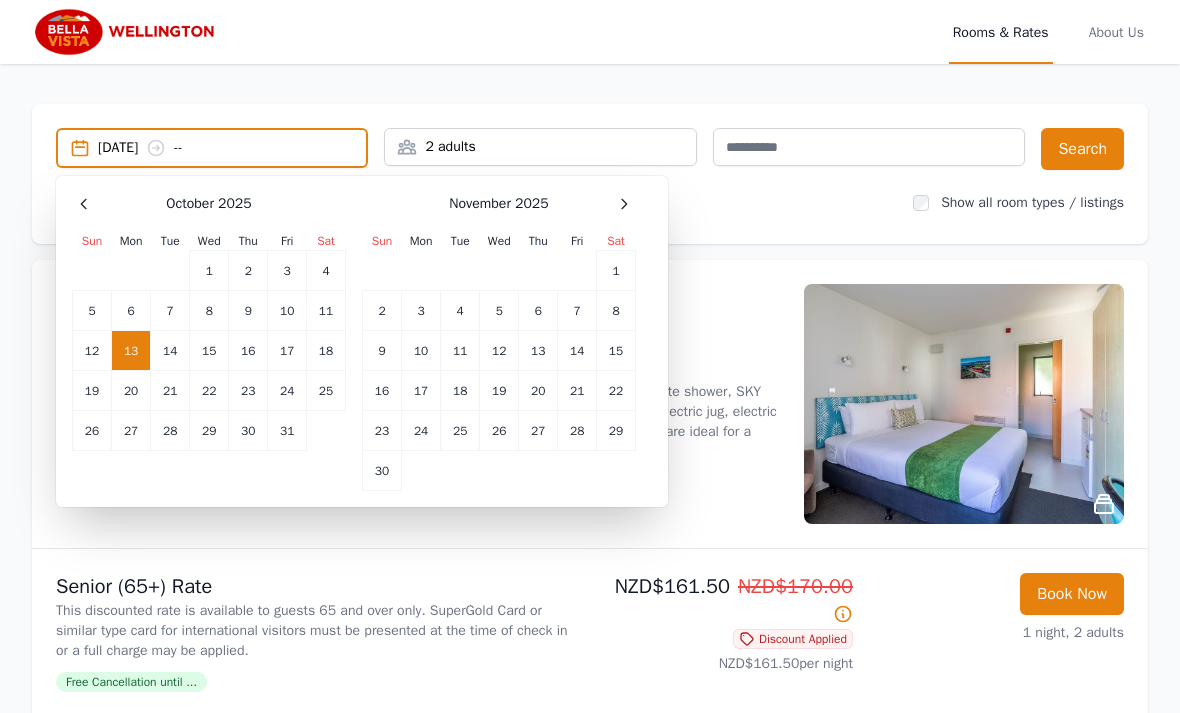 click on "15" at bounding box center [209, 271] 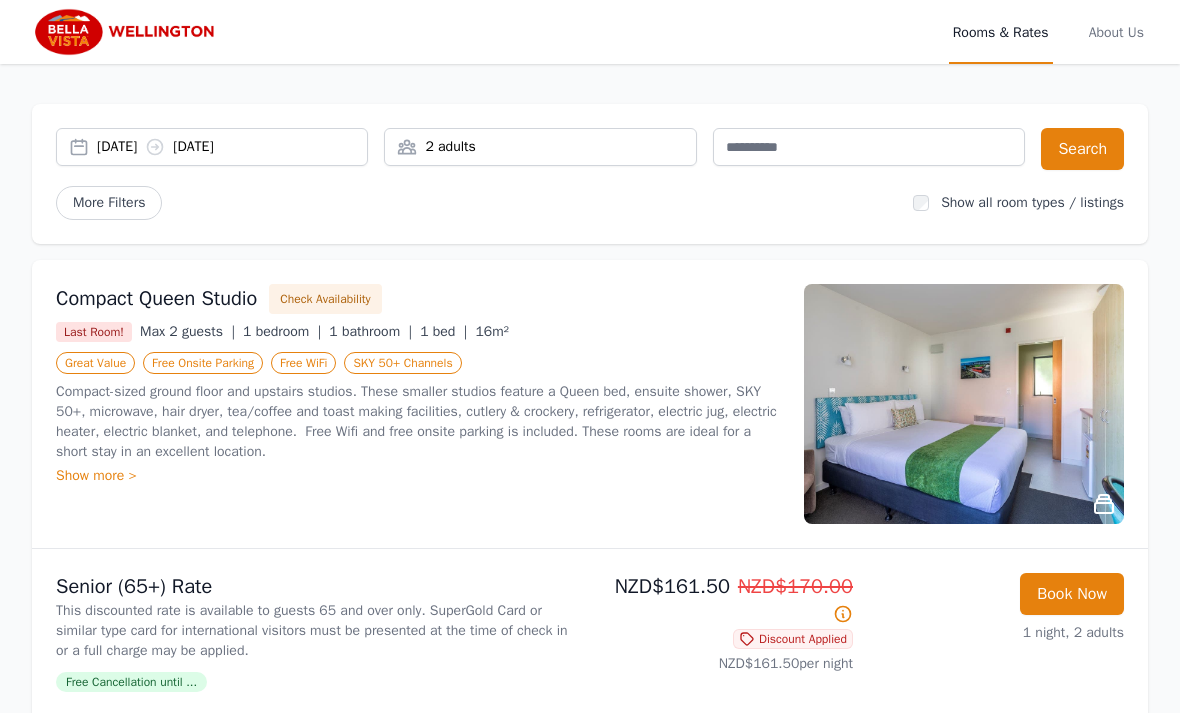click on "Check Availability" at bounding box center (325, 299) 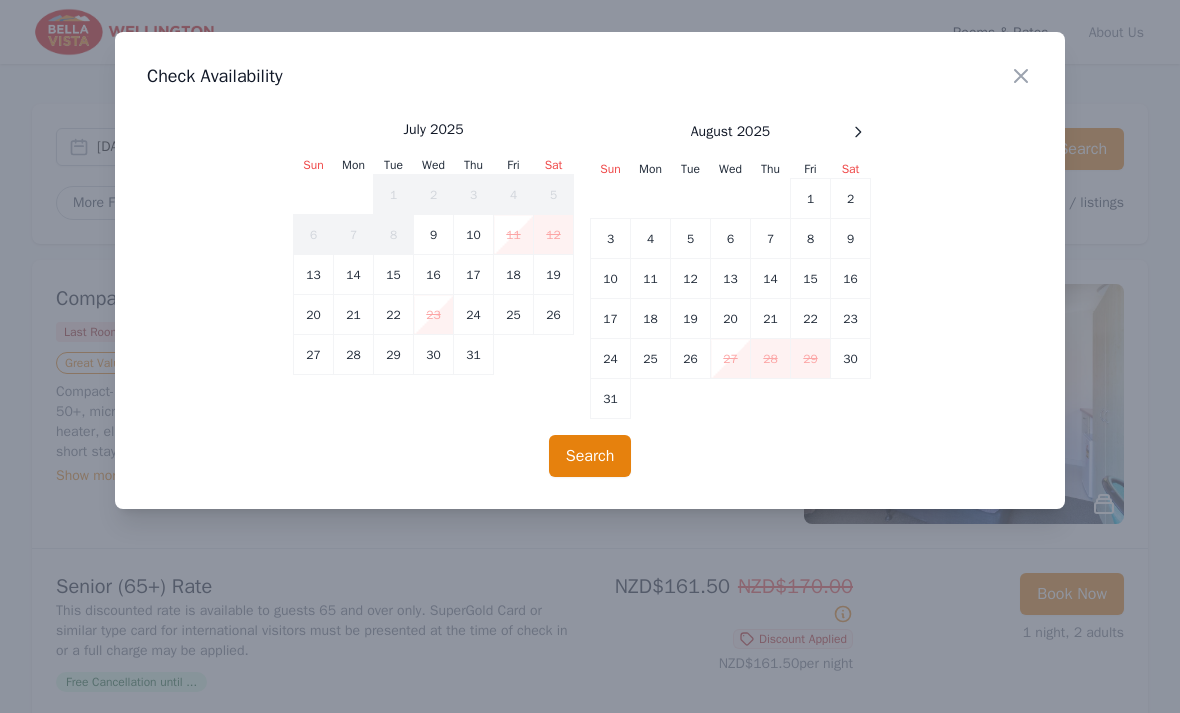 click at bounding box center [858, 132] 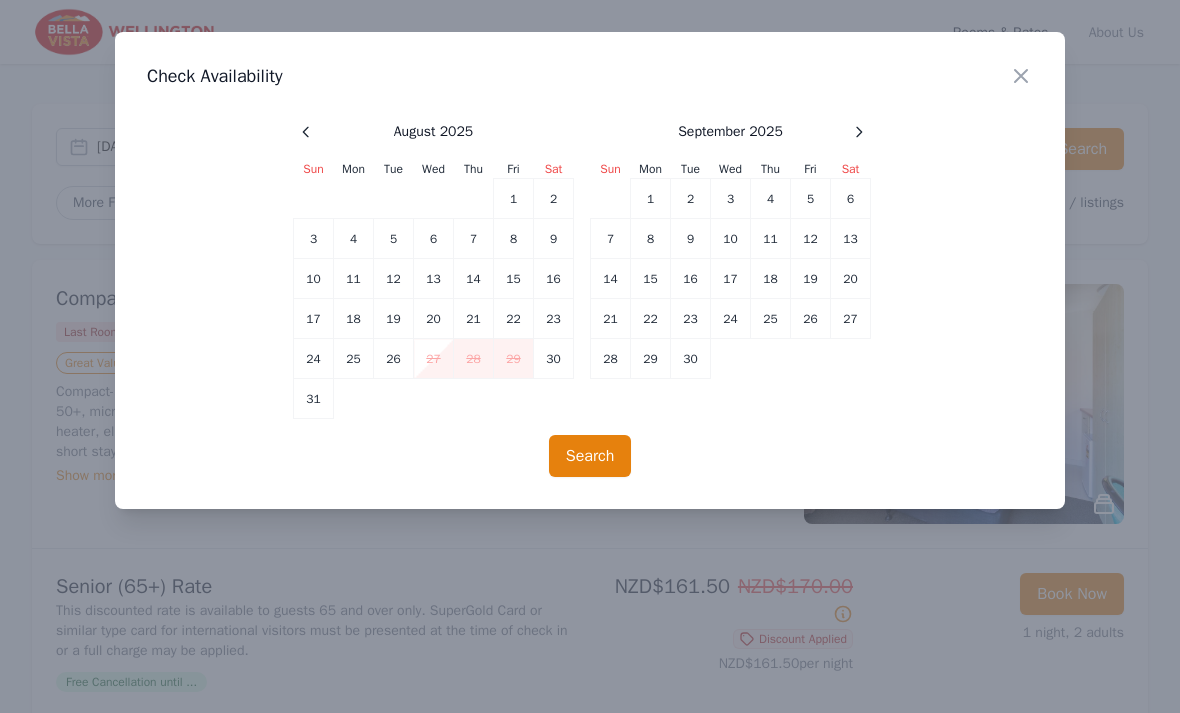 click at bounding box center [306, 132] 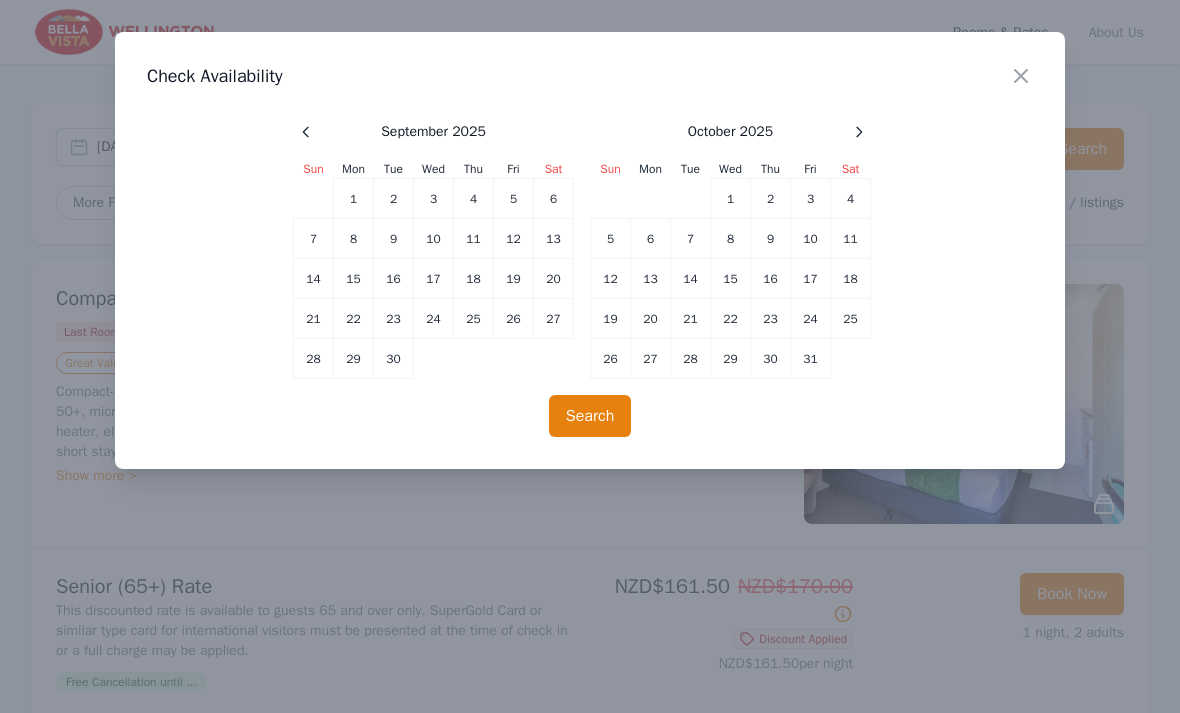 click on "13" at bounding box center [354, 199] 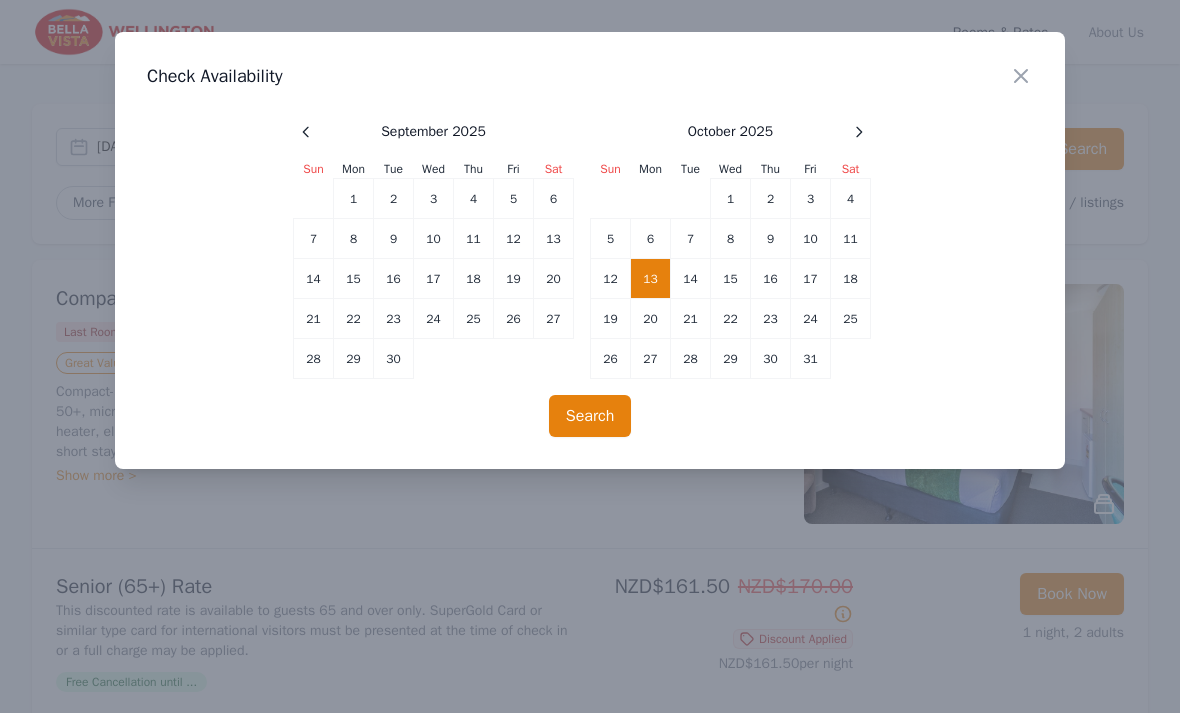 click on "14" at bounding box center (394, 199) 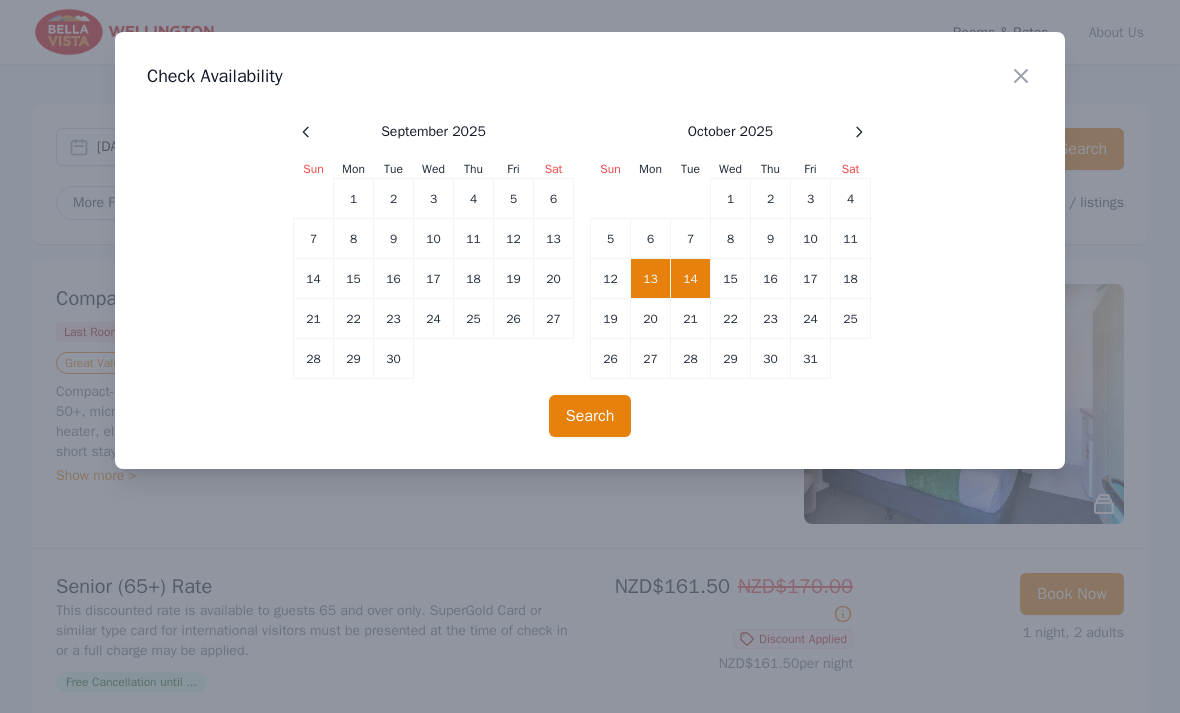 click on "Search" at bounding box center (590, 416) 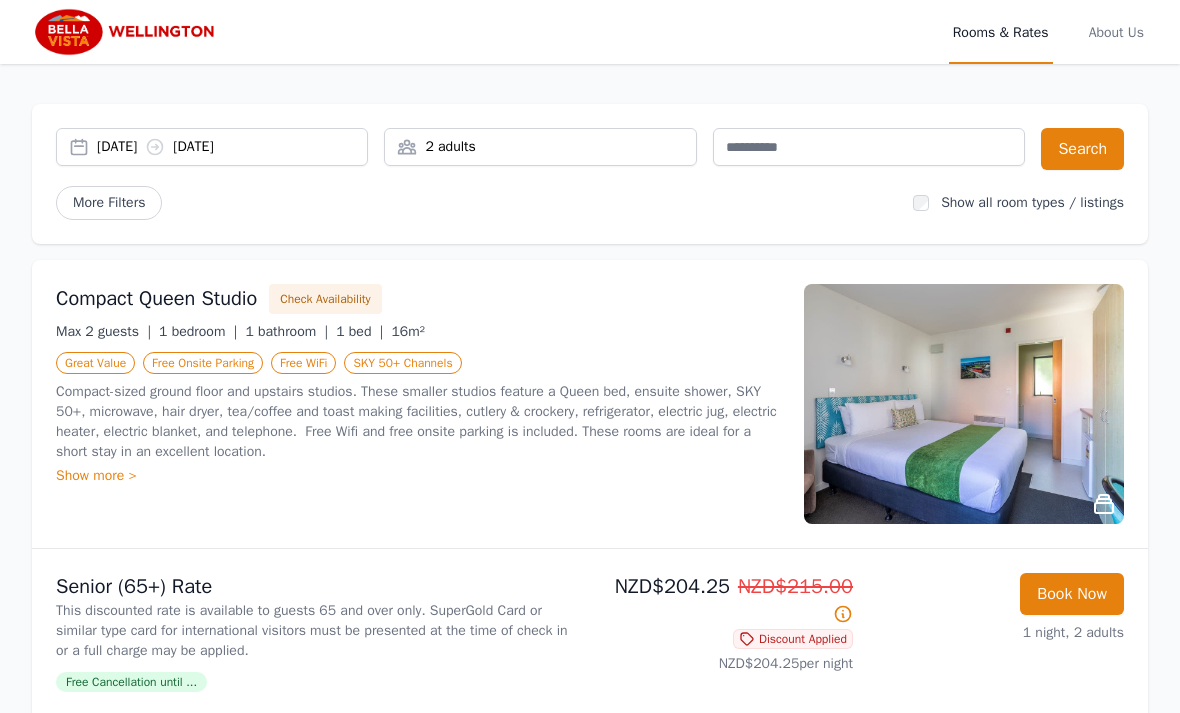 click on "13 Oct 2025 14 Oct 2025" at bounding box center (232, 147) 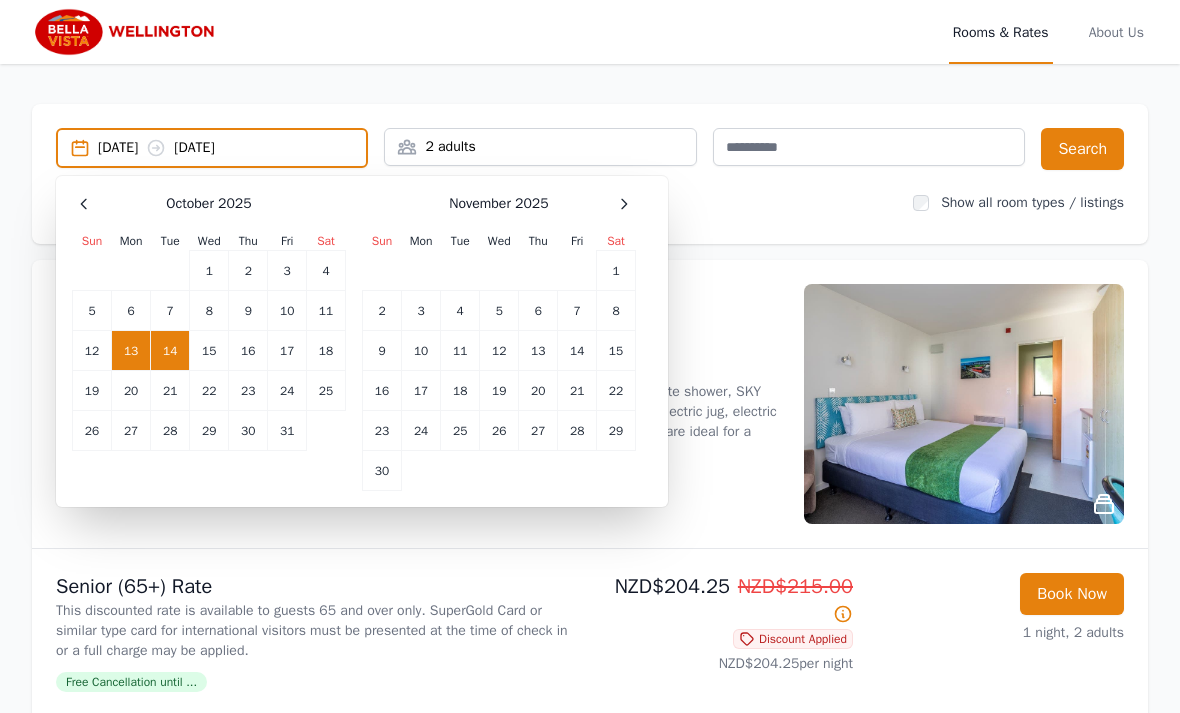 click on "15" at bounding box center (209, 271) 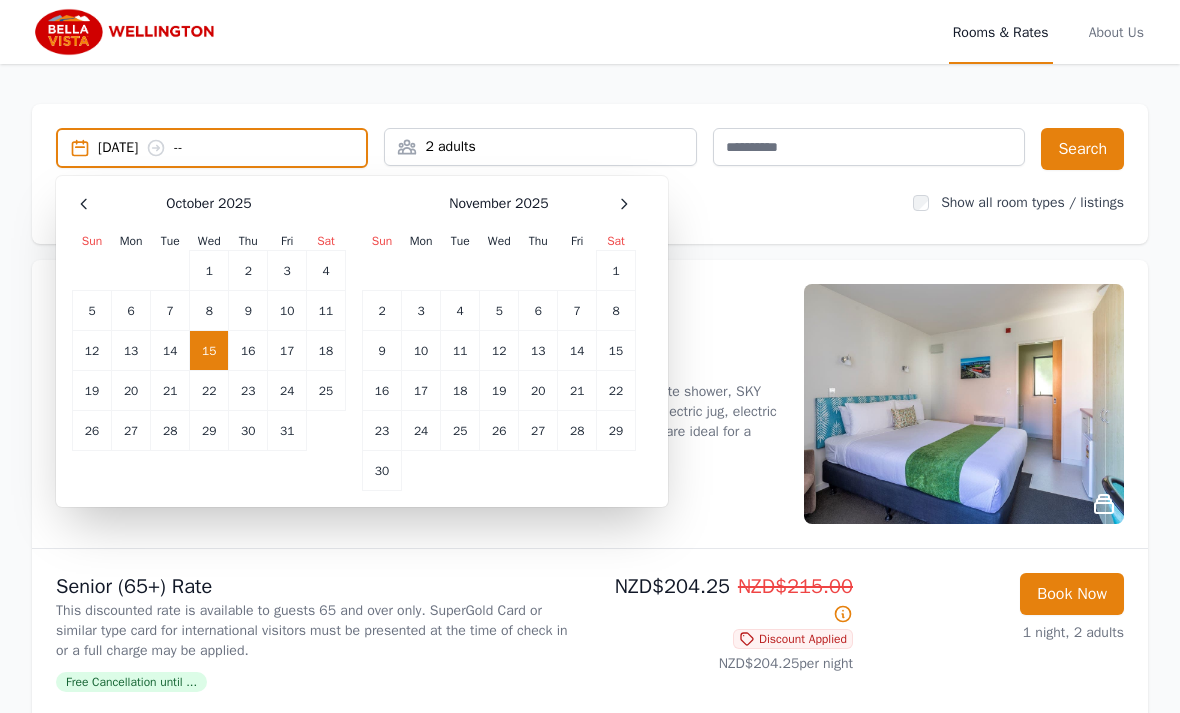 click on "13" at bounding box center [131, 311] 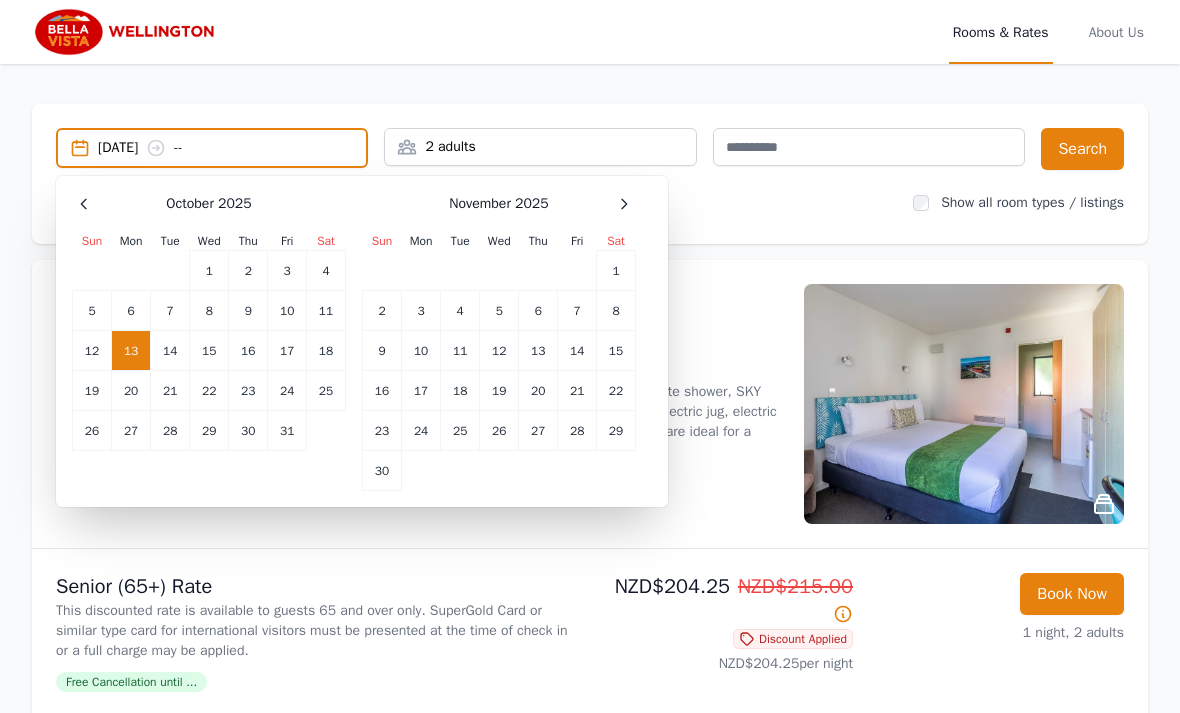 click on "13 Oct 2025 --" at bounding box center [232, 148] 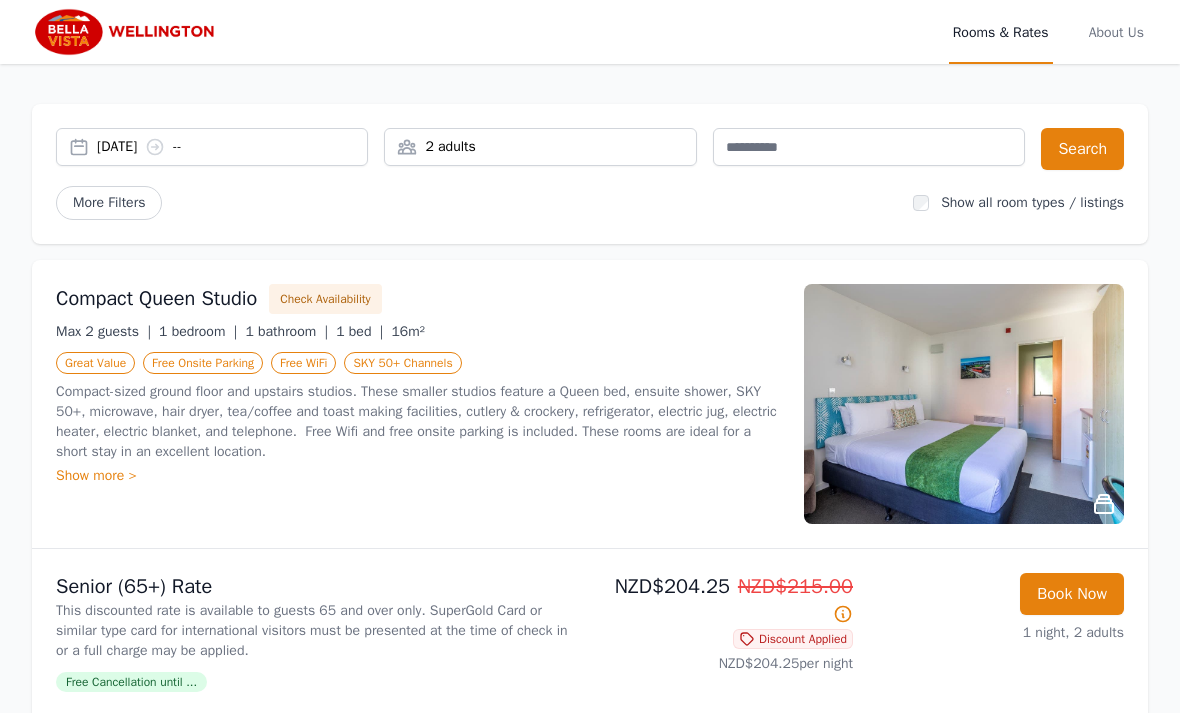 click at bounding box center [155, 147] 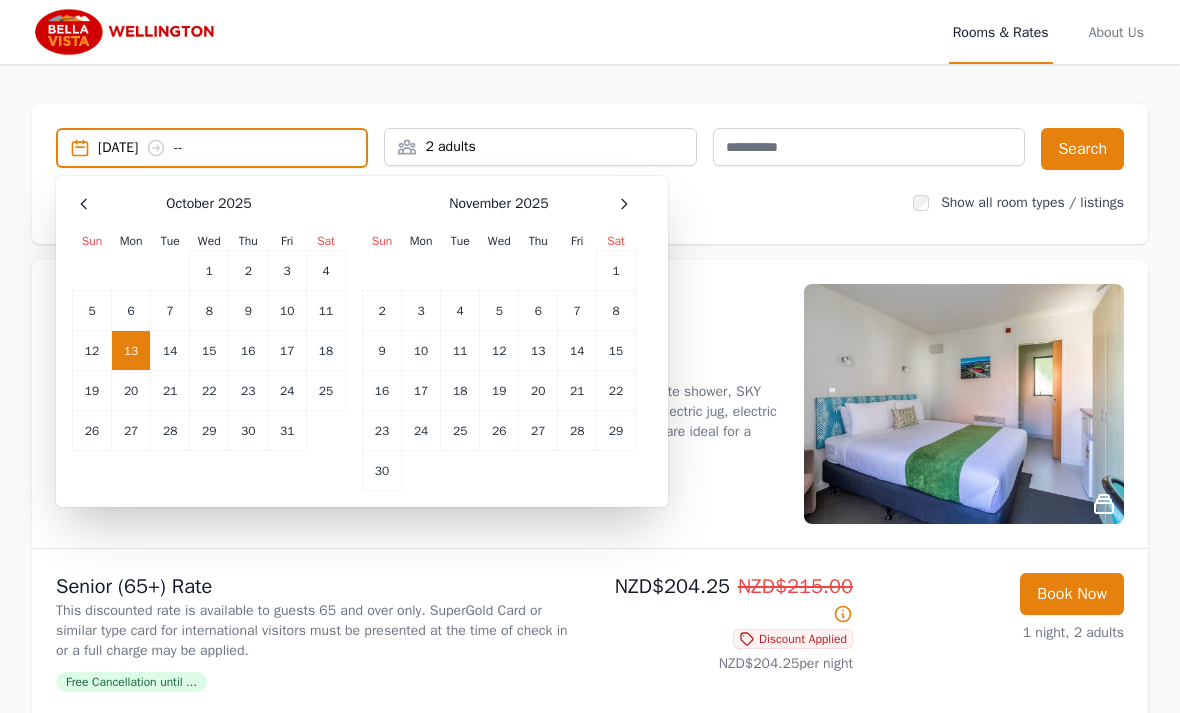 click on "15" at bounding box center [209, 271] 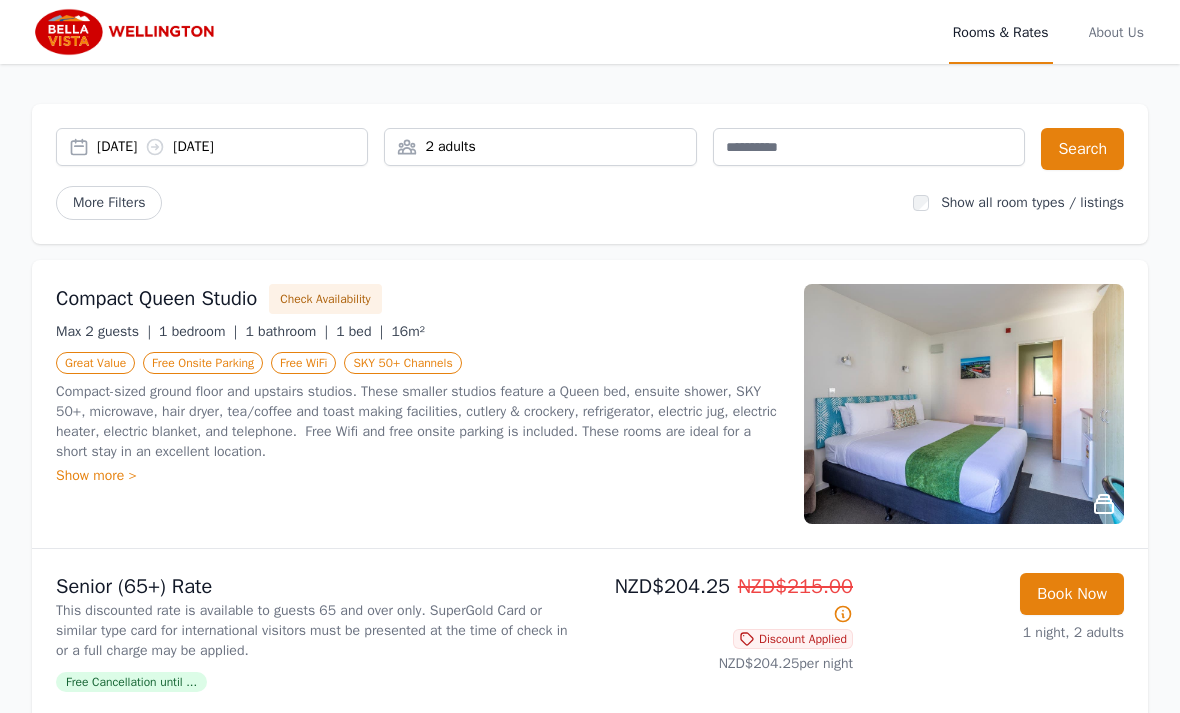 click on "Search" at bounding box center [1082, 149] 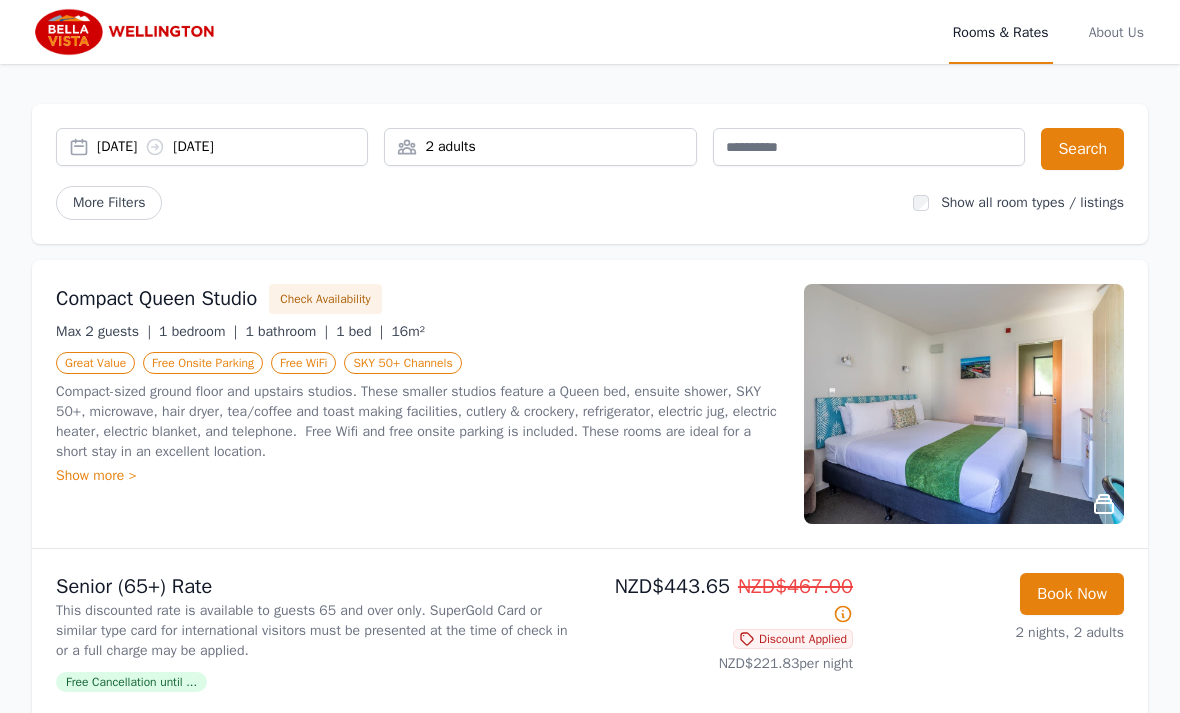 click on "Check Availability" at bounding box center [325, 299] 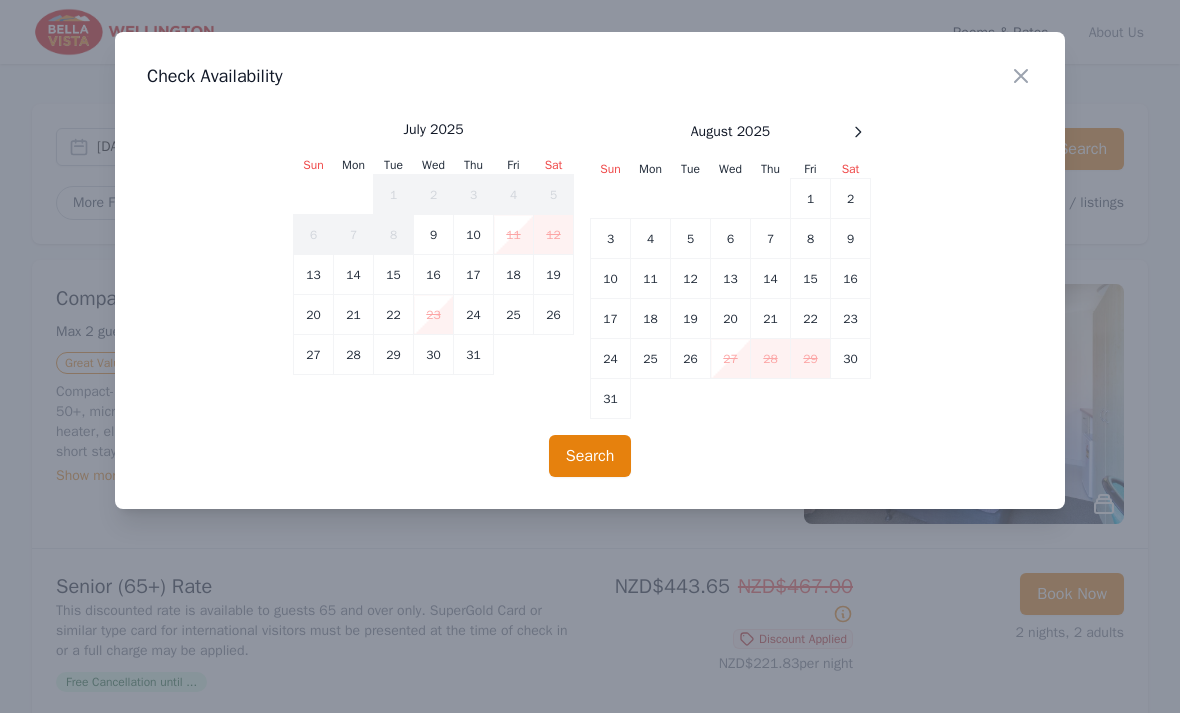 click at bounding box center (858, 132) 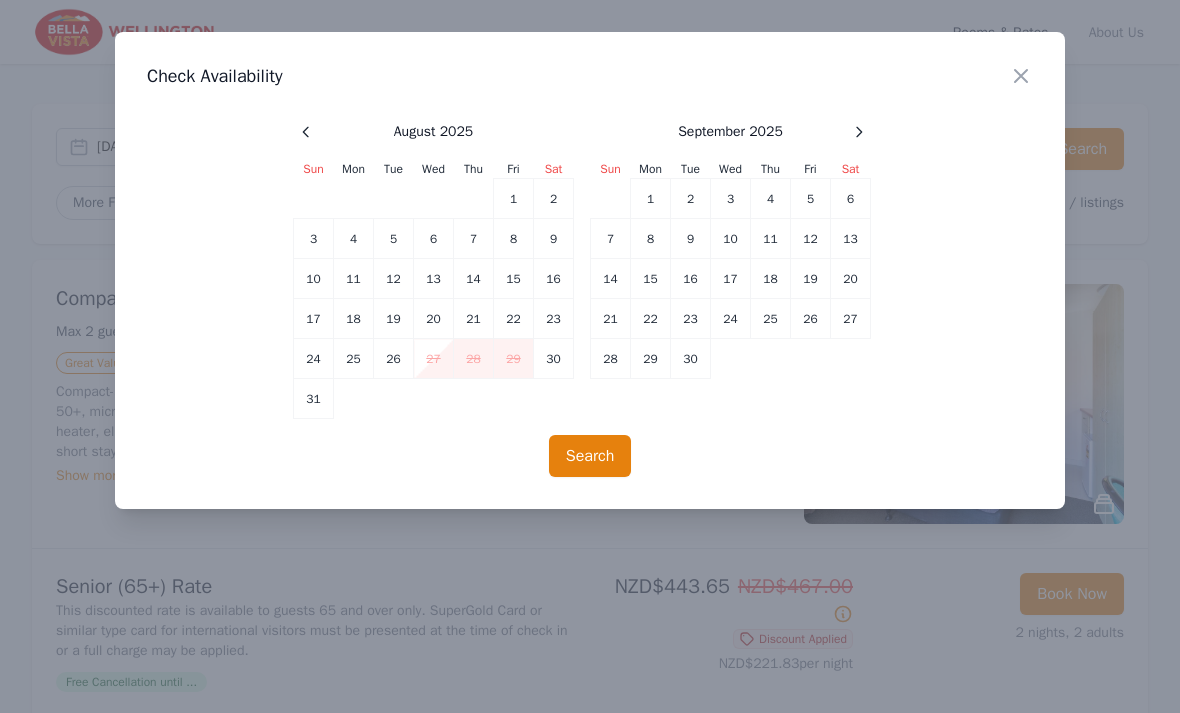 click at bounding box center [306, 132] 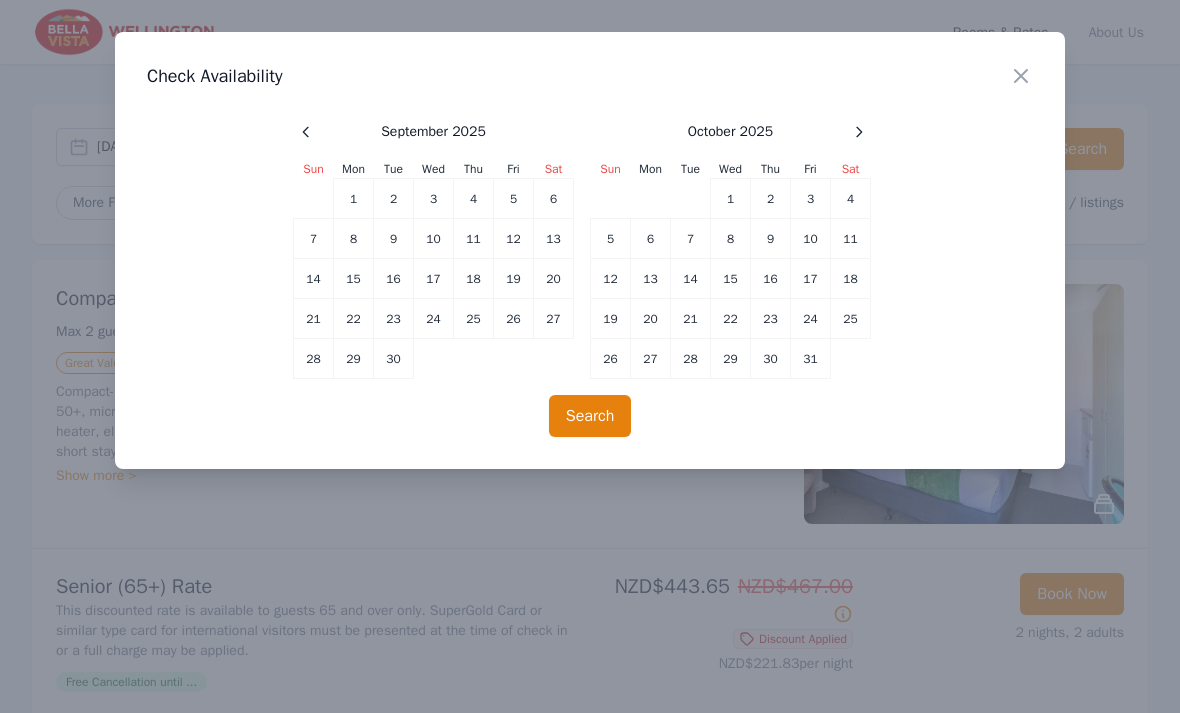 click on "13" at bounding box center [354, 199] 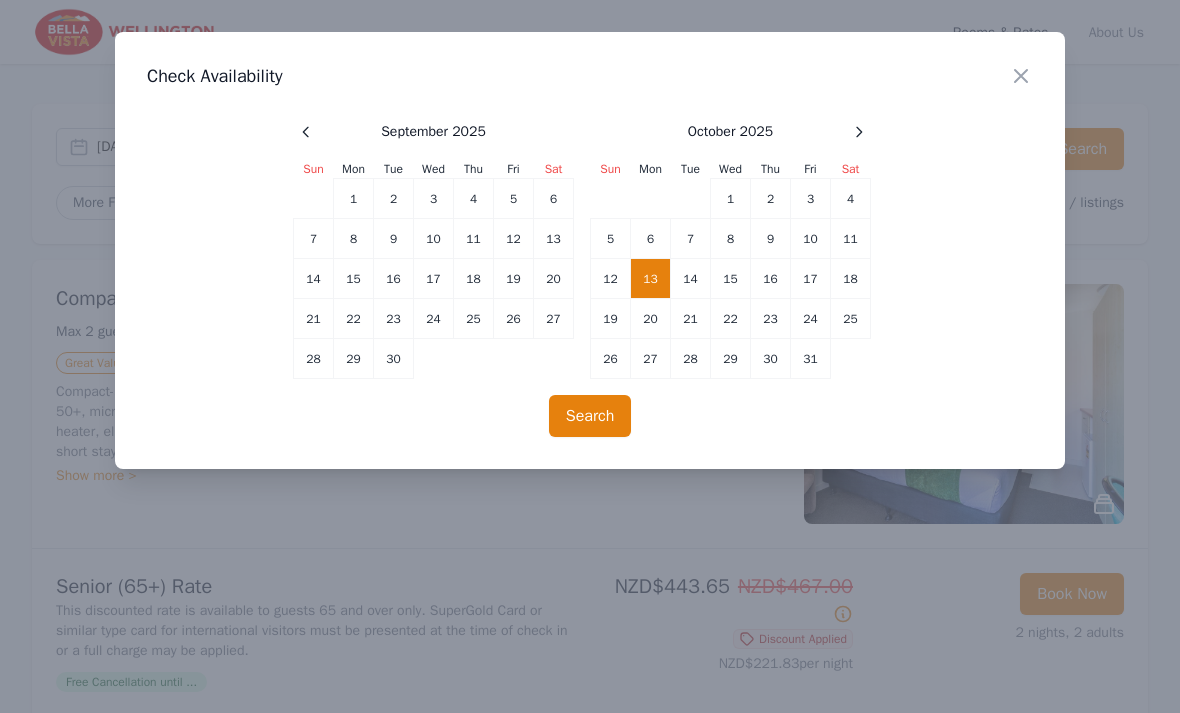 click on "15" at bounding box center [434, 199] 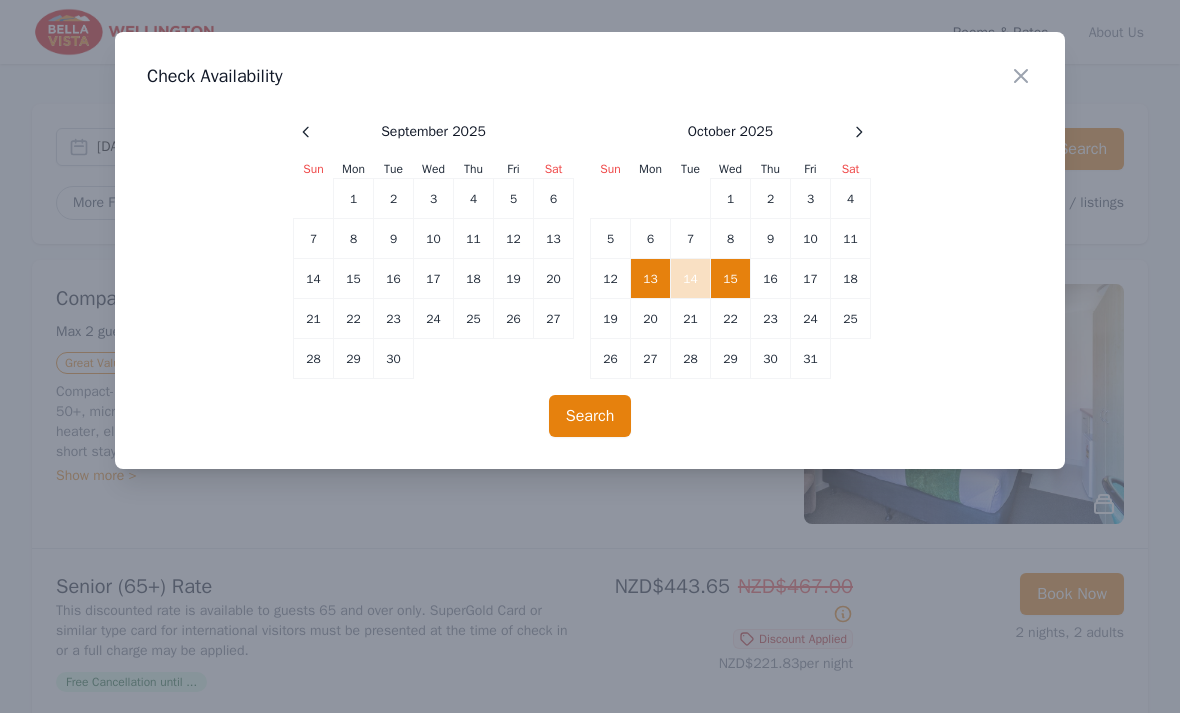 click on "Search" at bounding box center (590, 416) 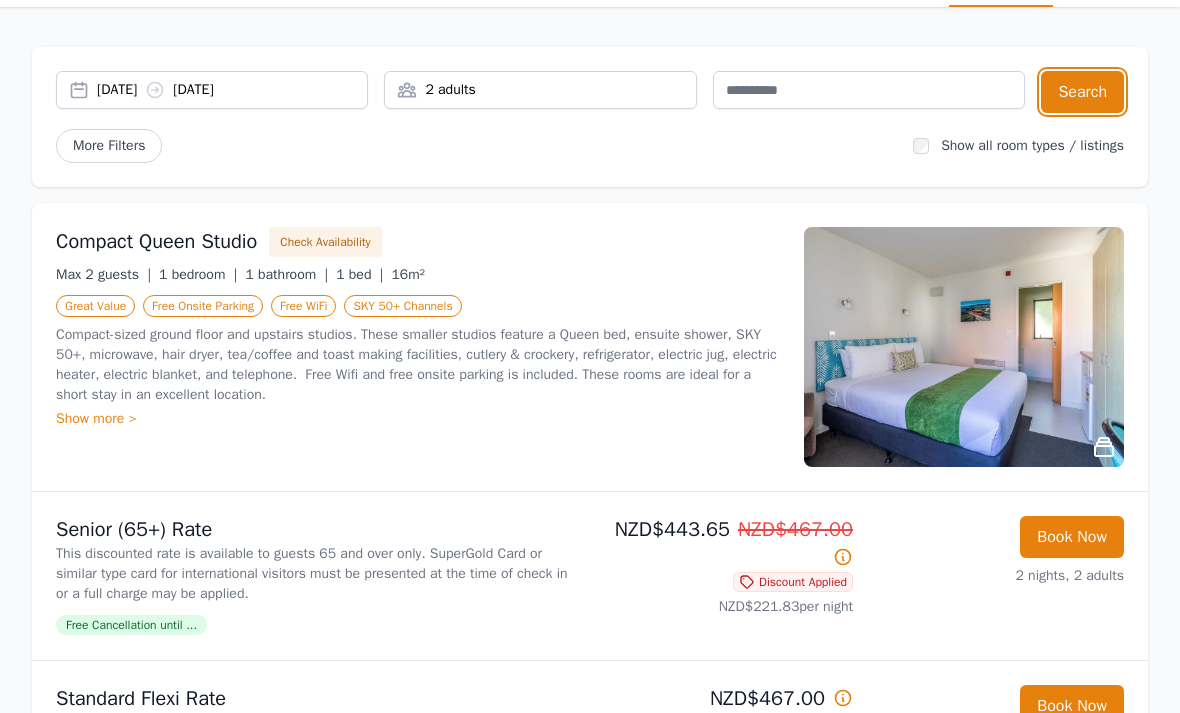 scroll, scrollTop: 57, scrollLeft: 0, axis: vertical 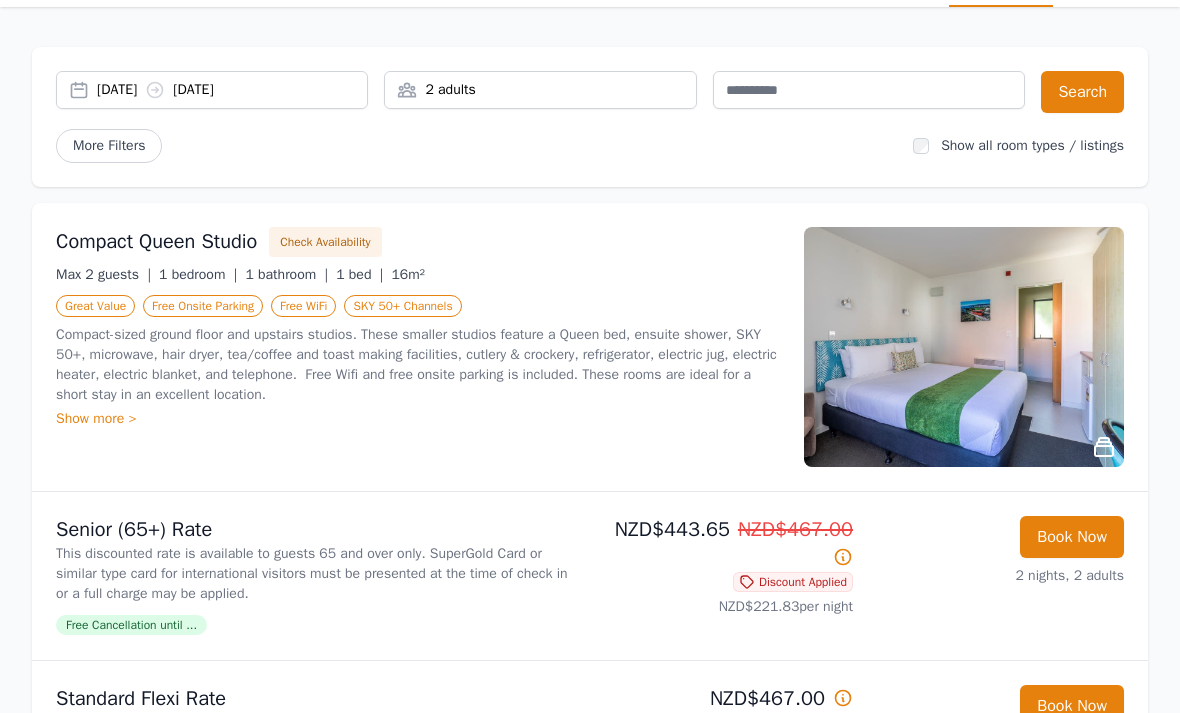 click on "Show more >" at bounding box center (418, 419) 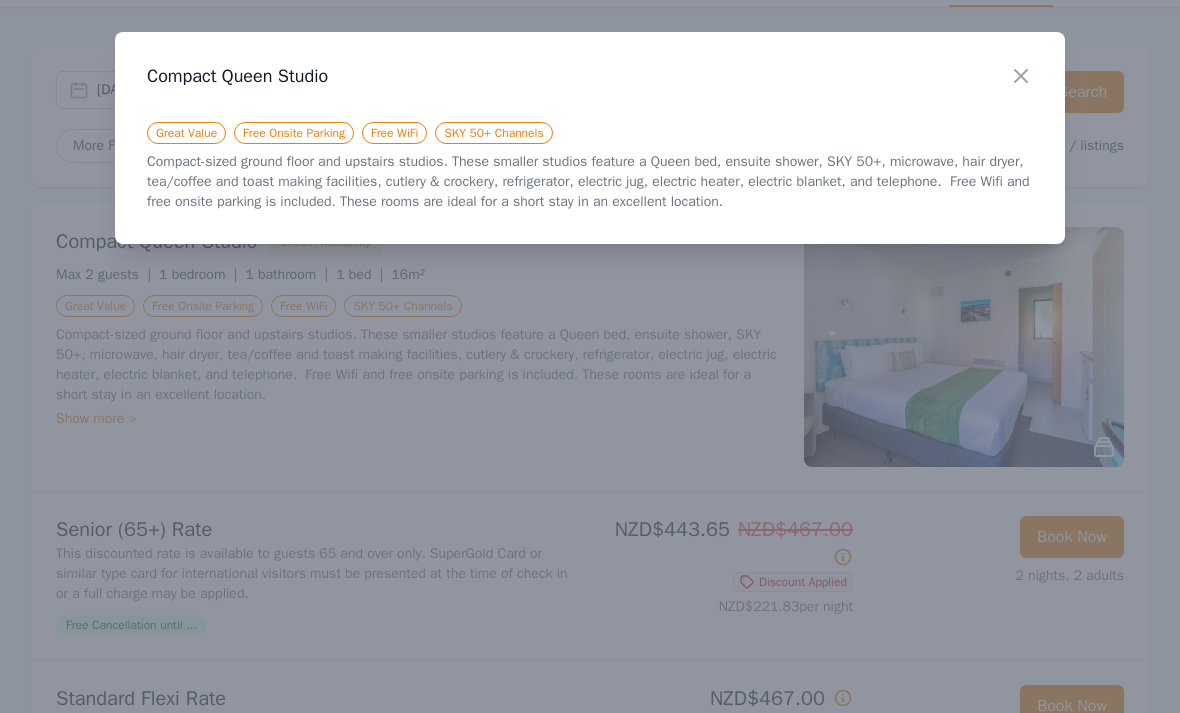 click at bounding box center (1021, 76) 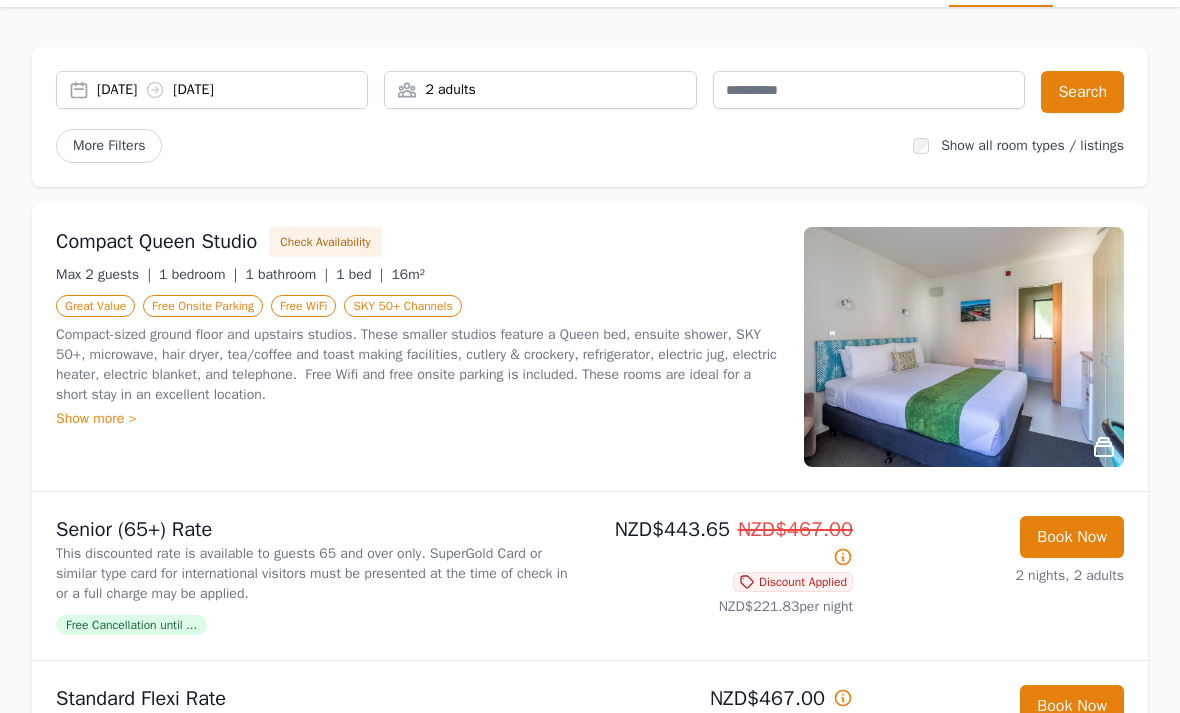 click on "Check Availability" at bounding box center (325, 242) 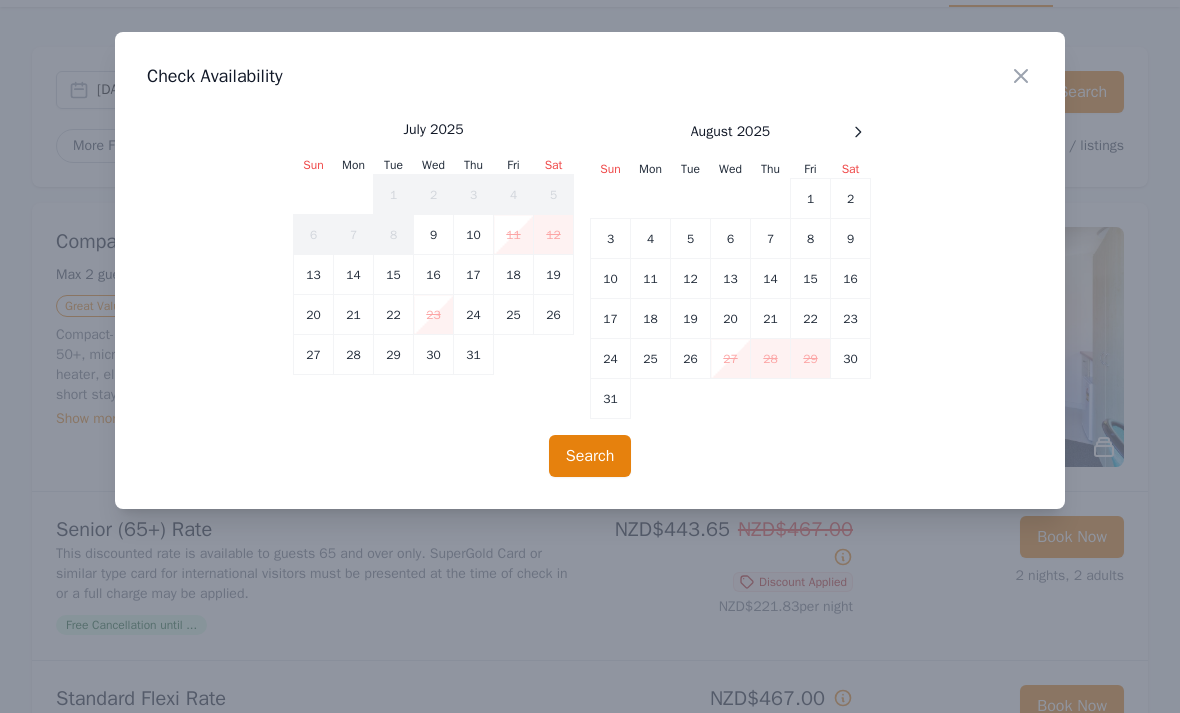 click at bounding box center (858, 132) 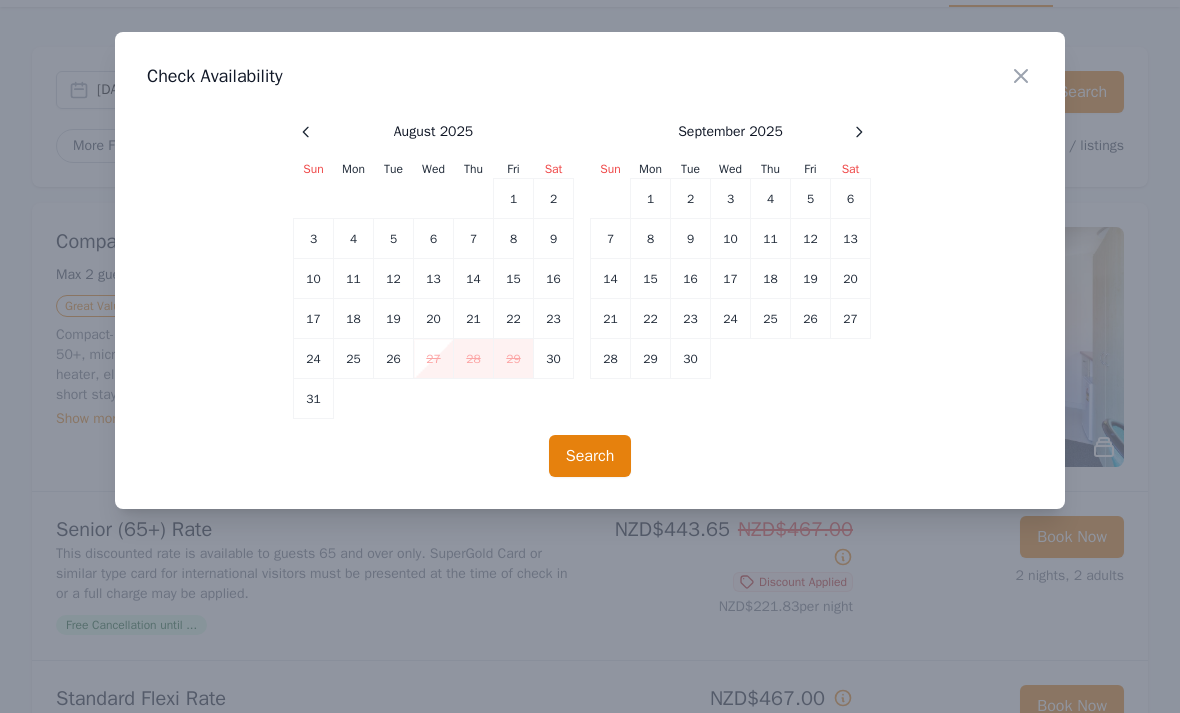 click at bounding box center (306, 132) 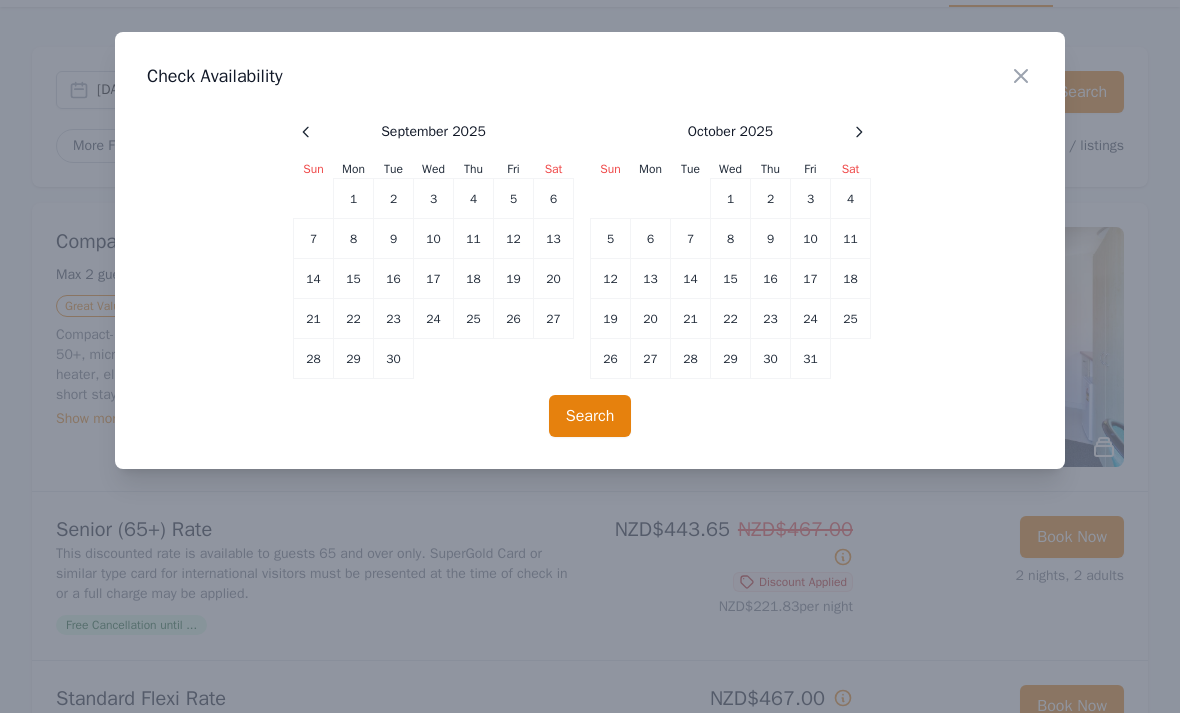 click on "13" at bounding box center (354, 199) 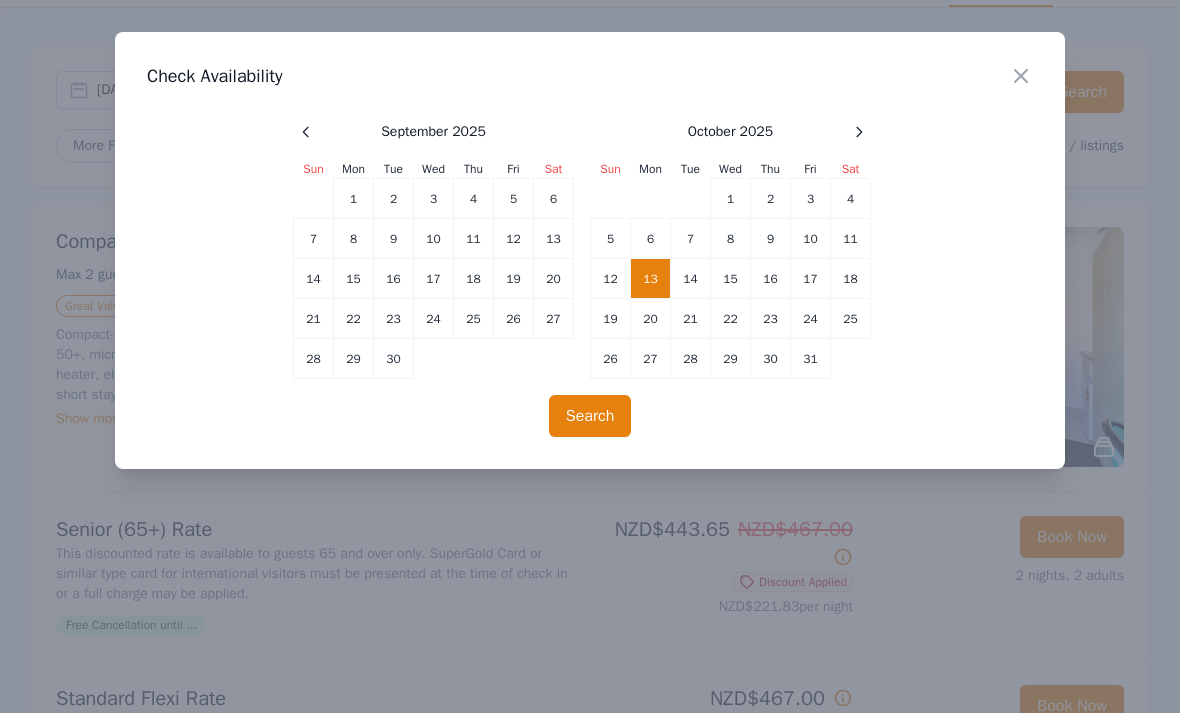 click on "14" at bounding box center [394, 199] 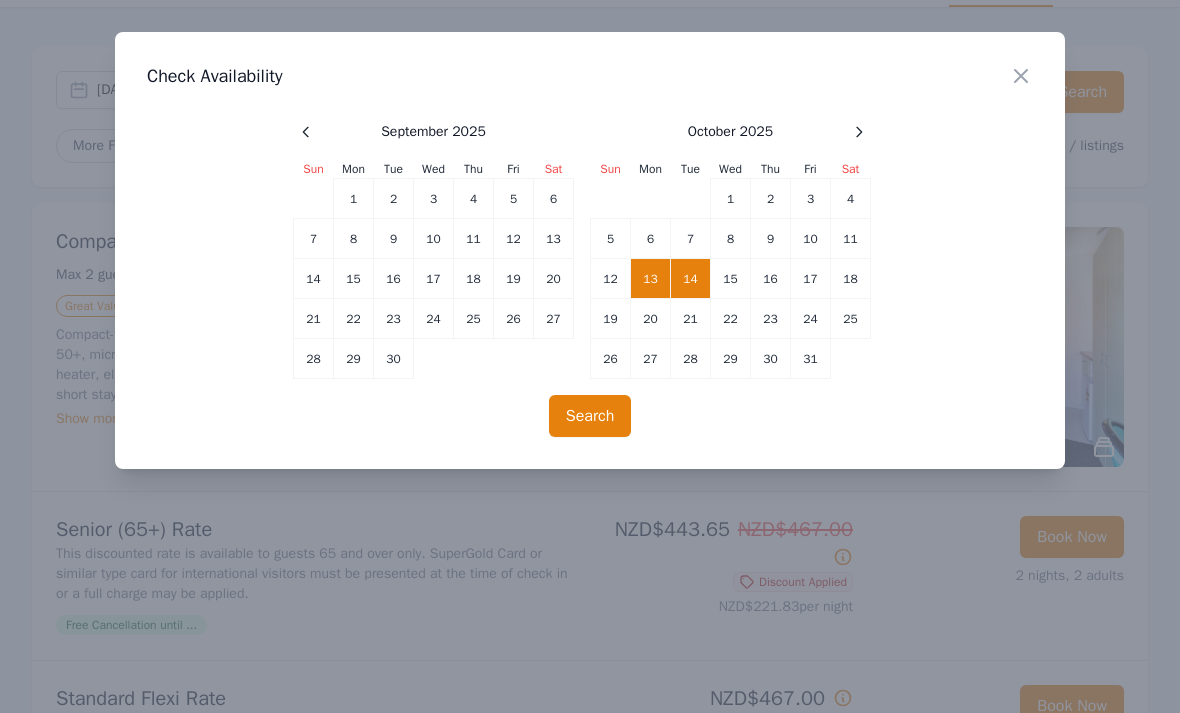 click on "Search" at bounding box center [590, 416] 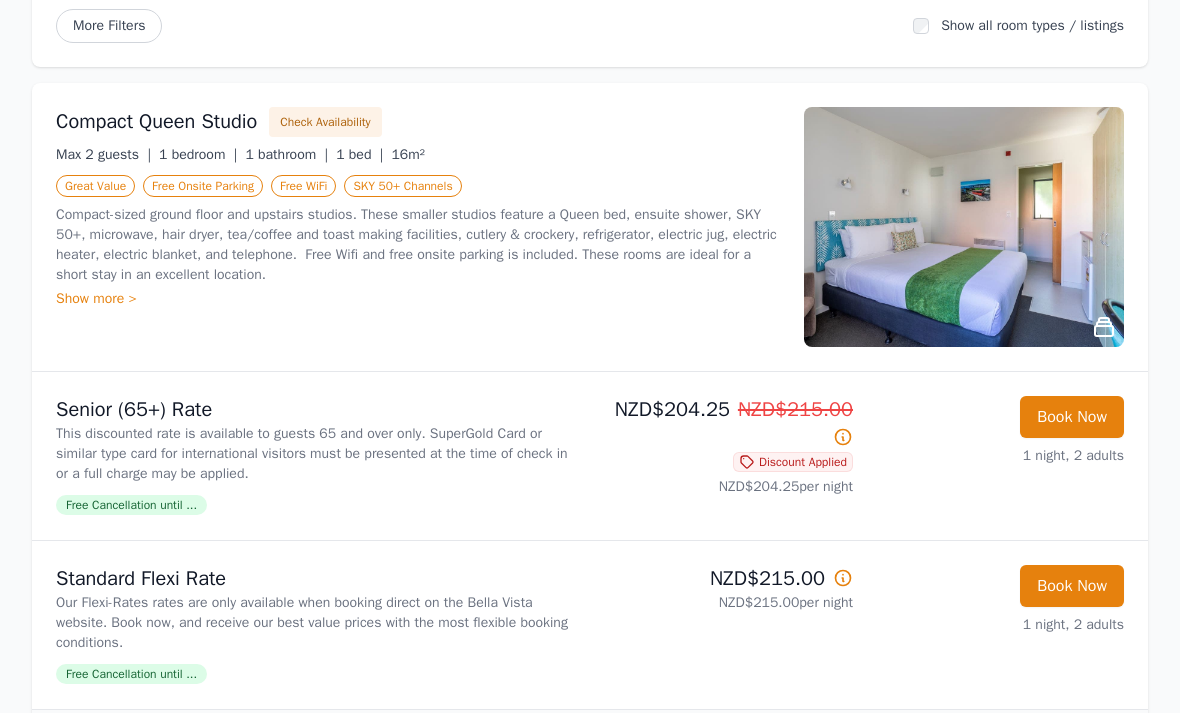 scroll, scrollTop: 0, scrollLeft: 0, axis: both 